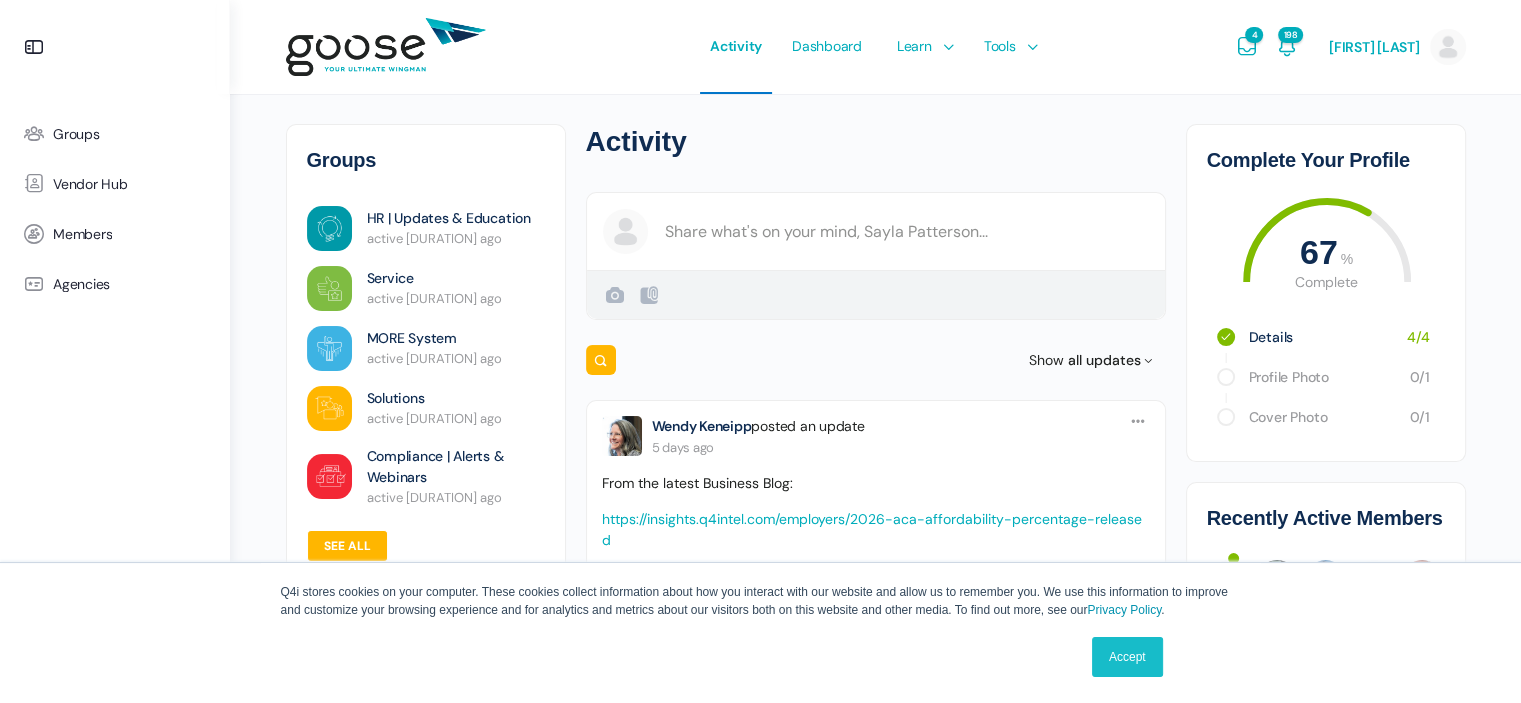 scroll, scrollTop: 0, scrollLeft: 0, axis: both 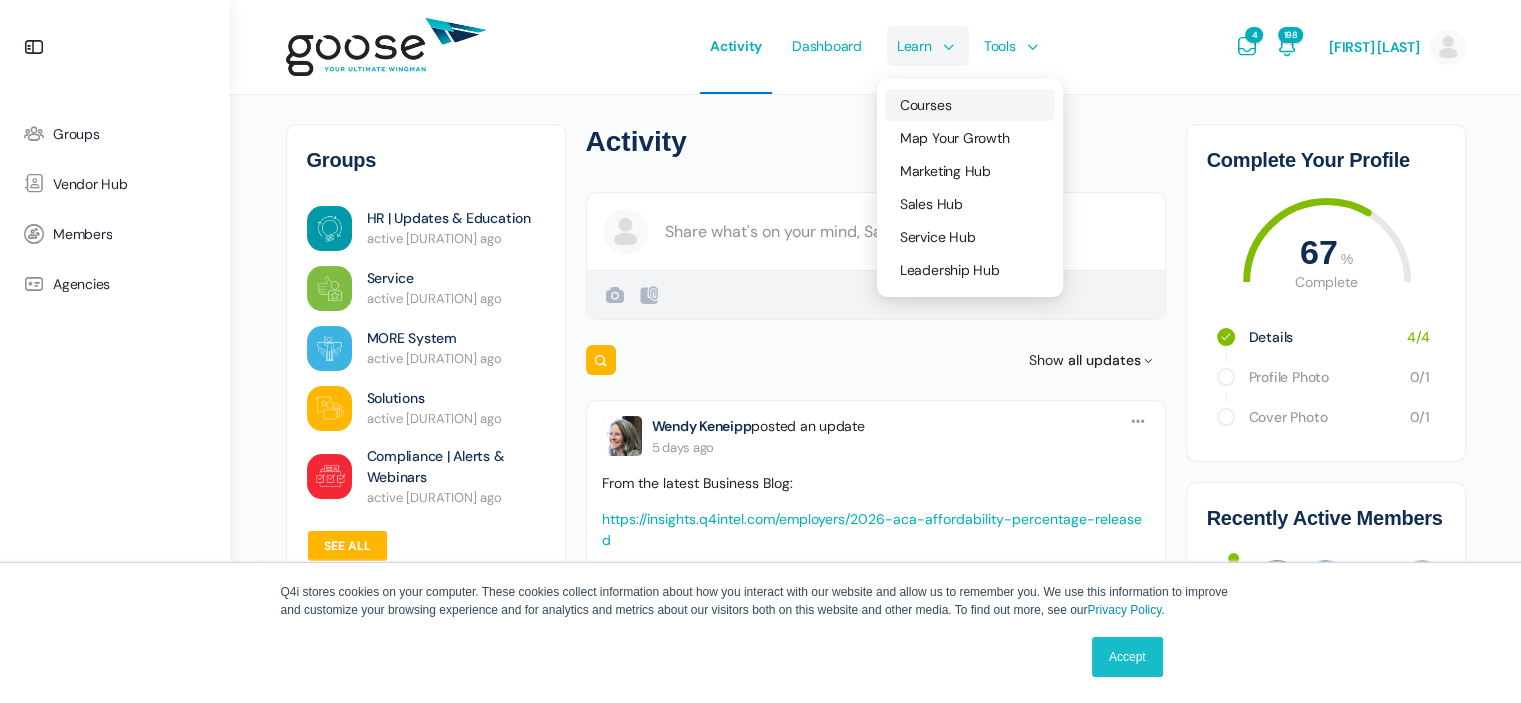 click on "Courses" at bounding box center (925, 105) 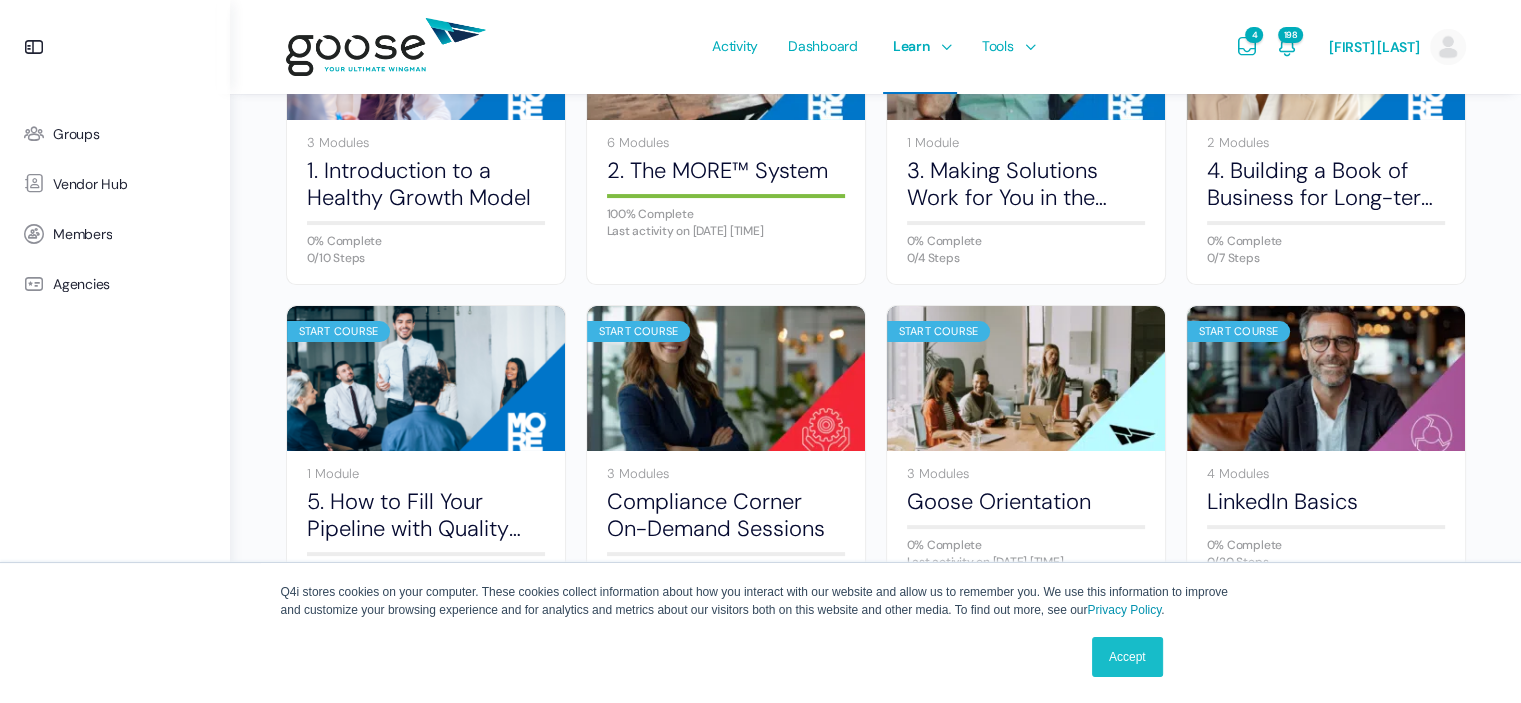scroll, scrollTop: 357, scrollLeft: 0, axis: vertical 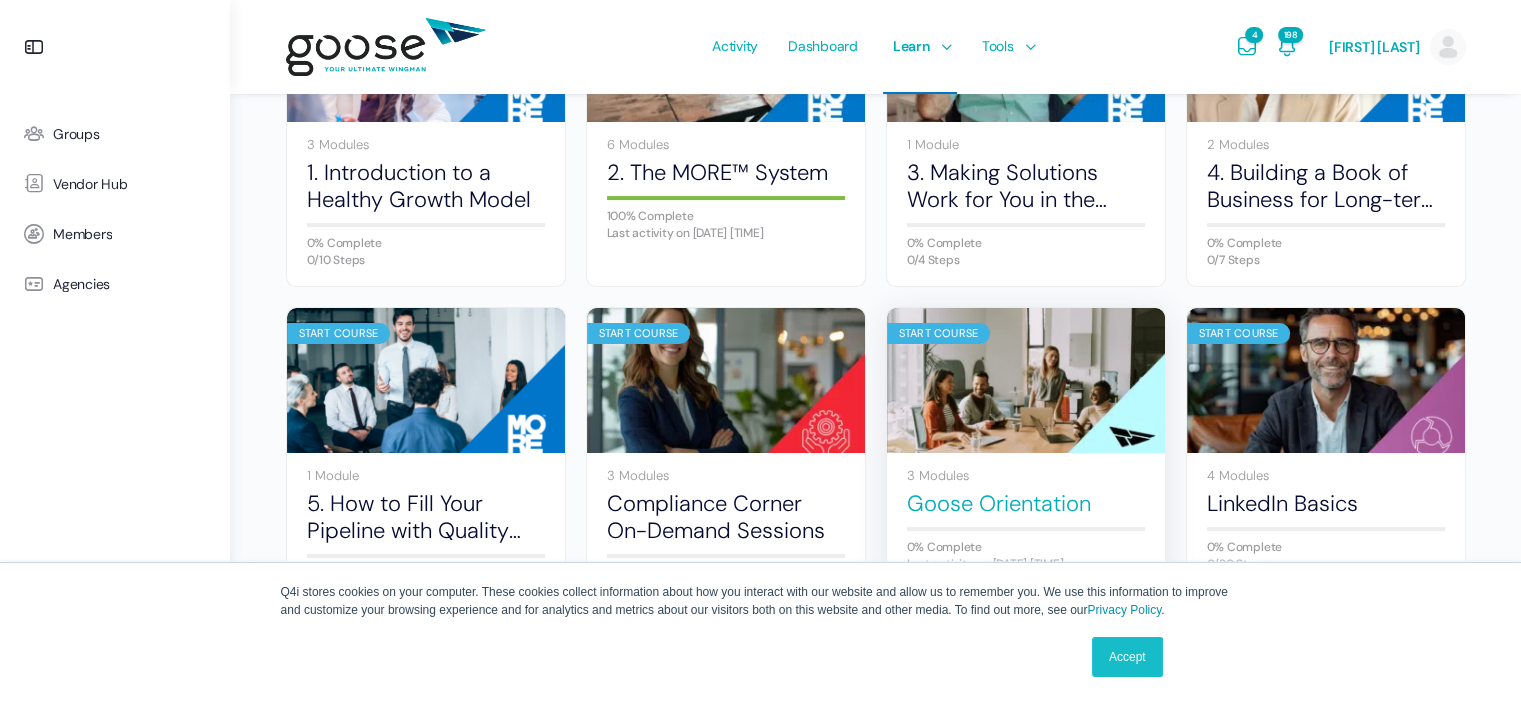 click on "Goose Orientation" at bounding box center (1026, 503) 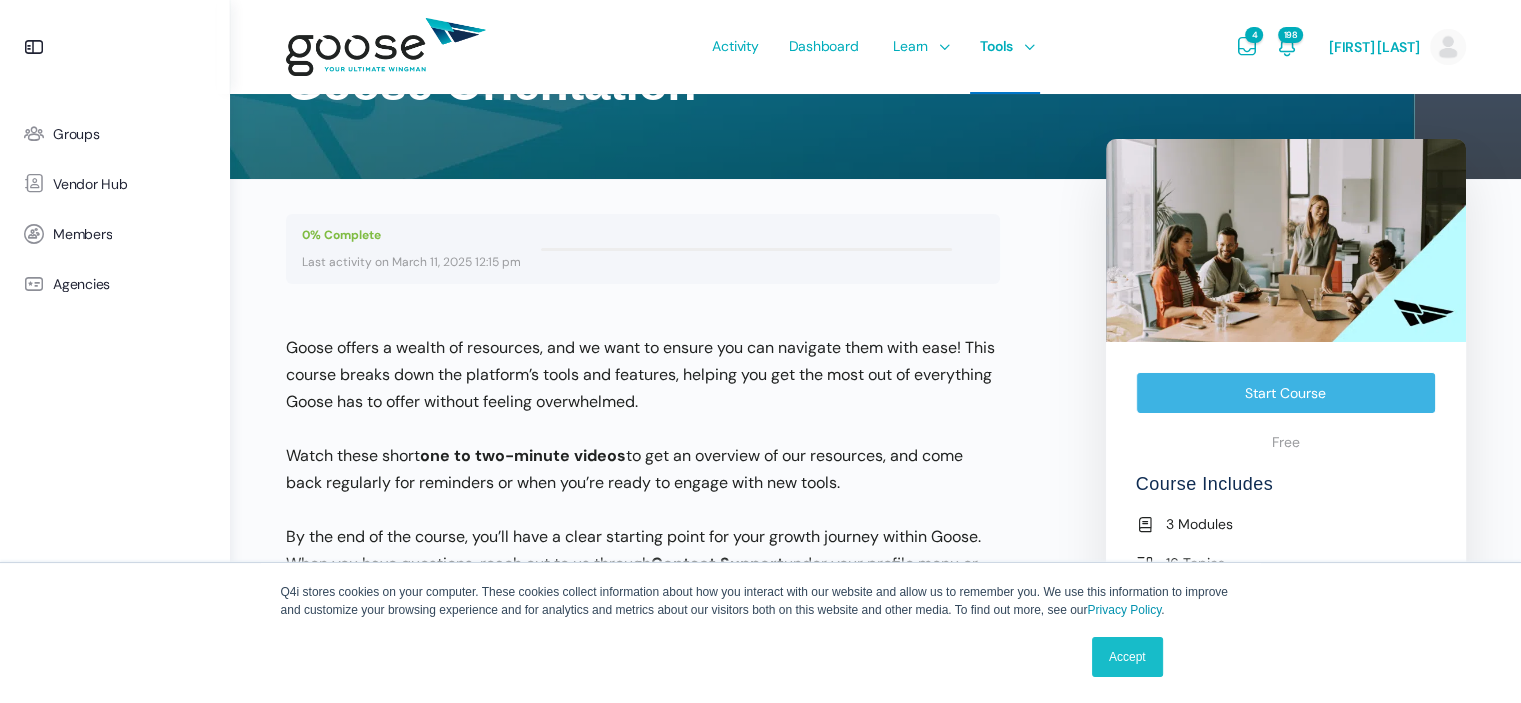 scroll, scrollTop: 0, scrollLeft: 0, axis: both 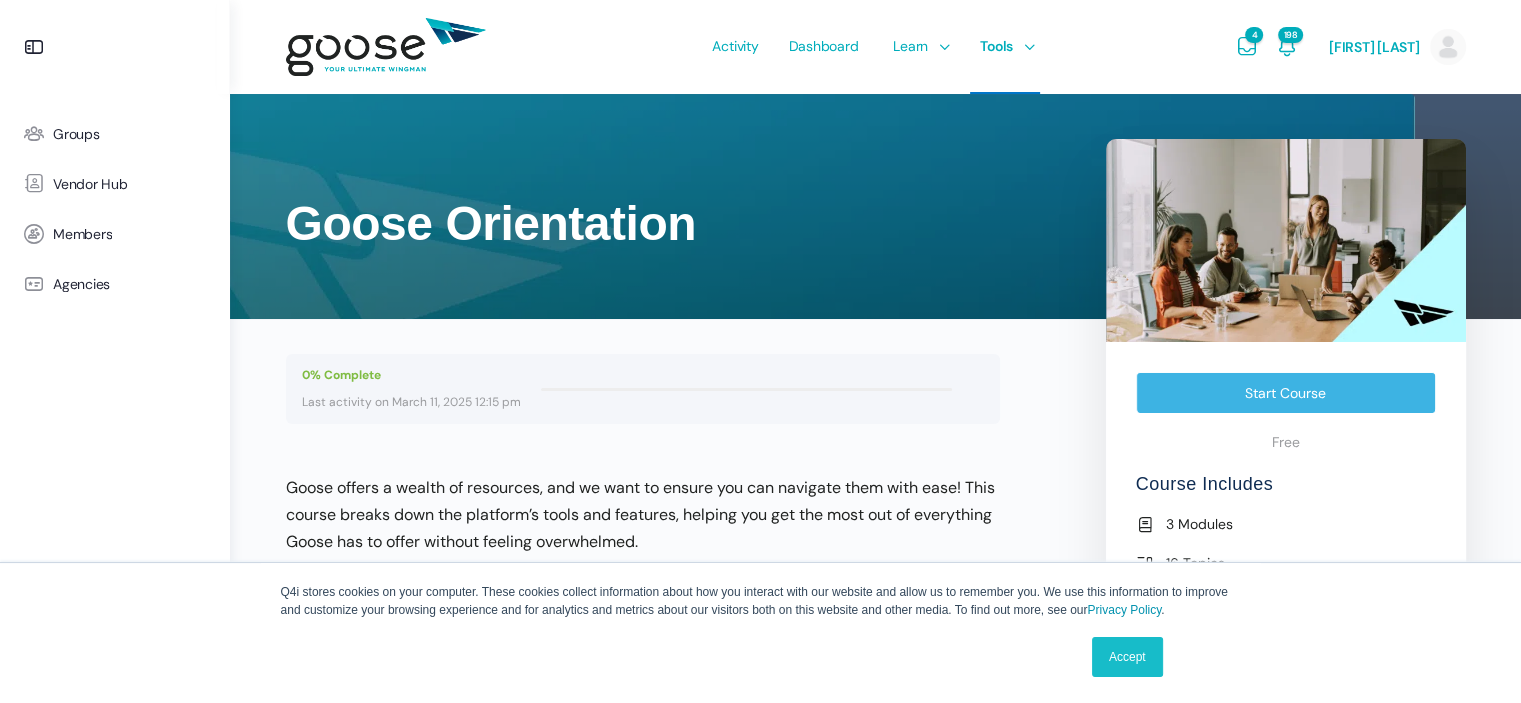 click at bounding box center [386, 47] 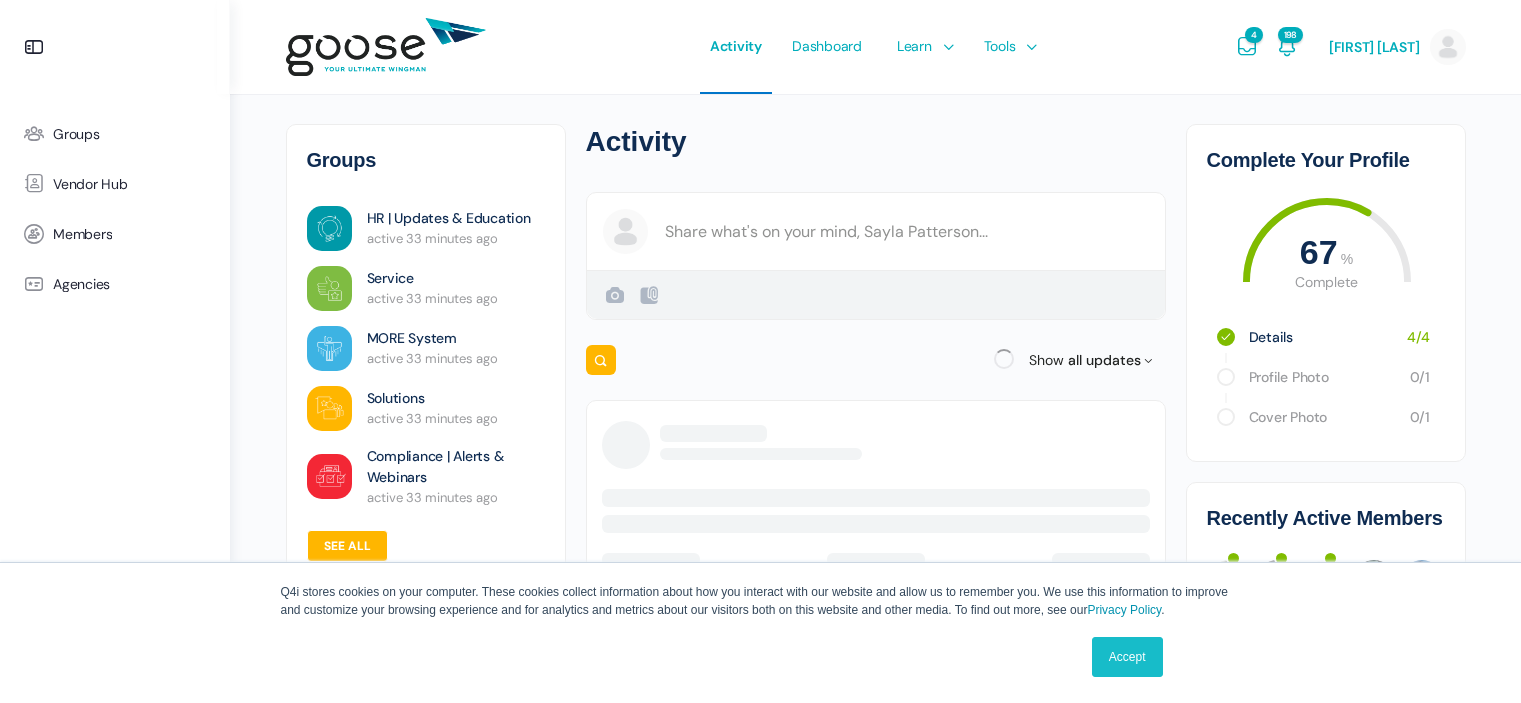 scroll, scrollTop: 0, scrollLeft: 0, axis: both 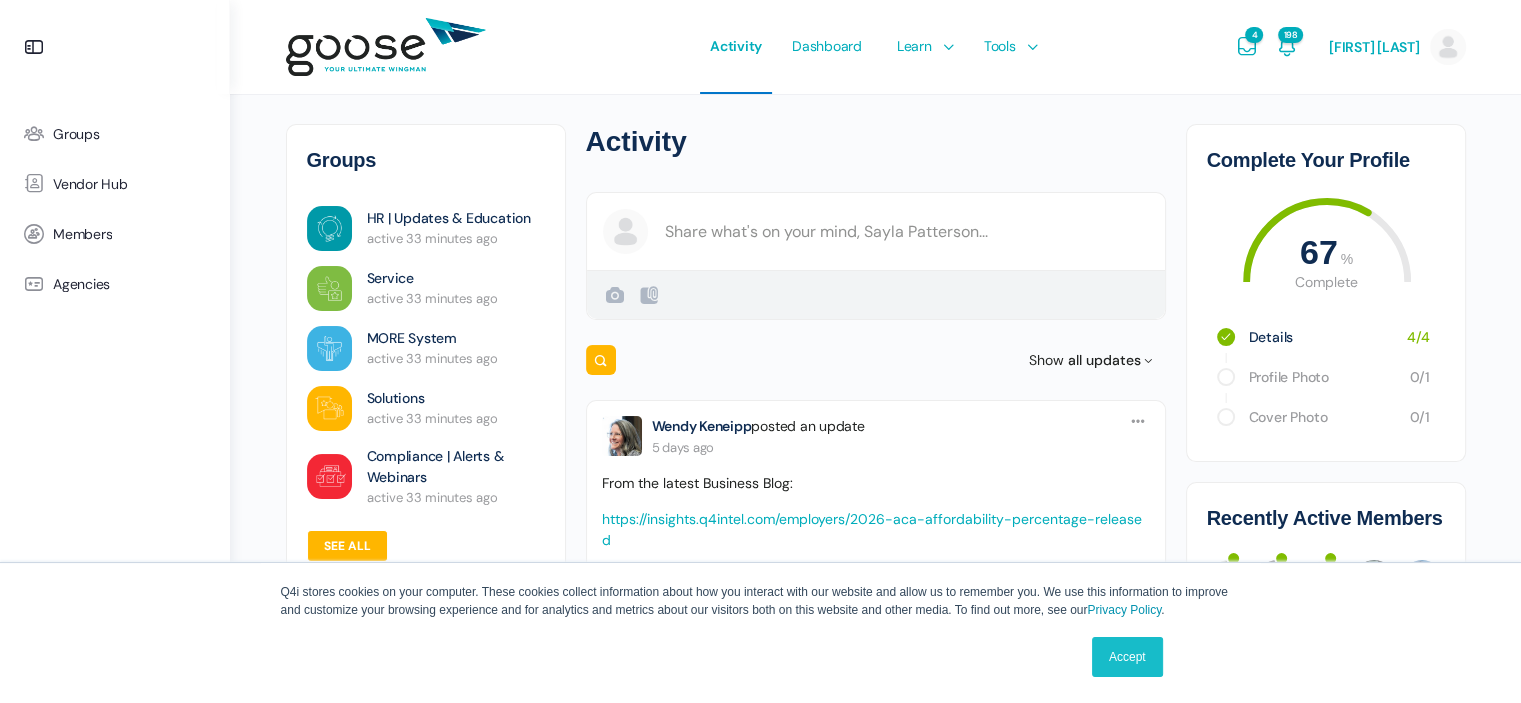 click on "Accept" at bounding box center [1127, 657] 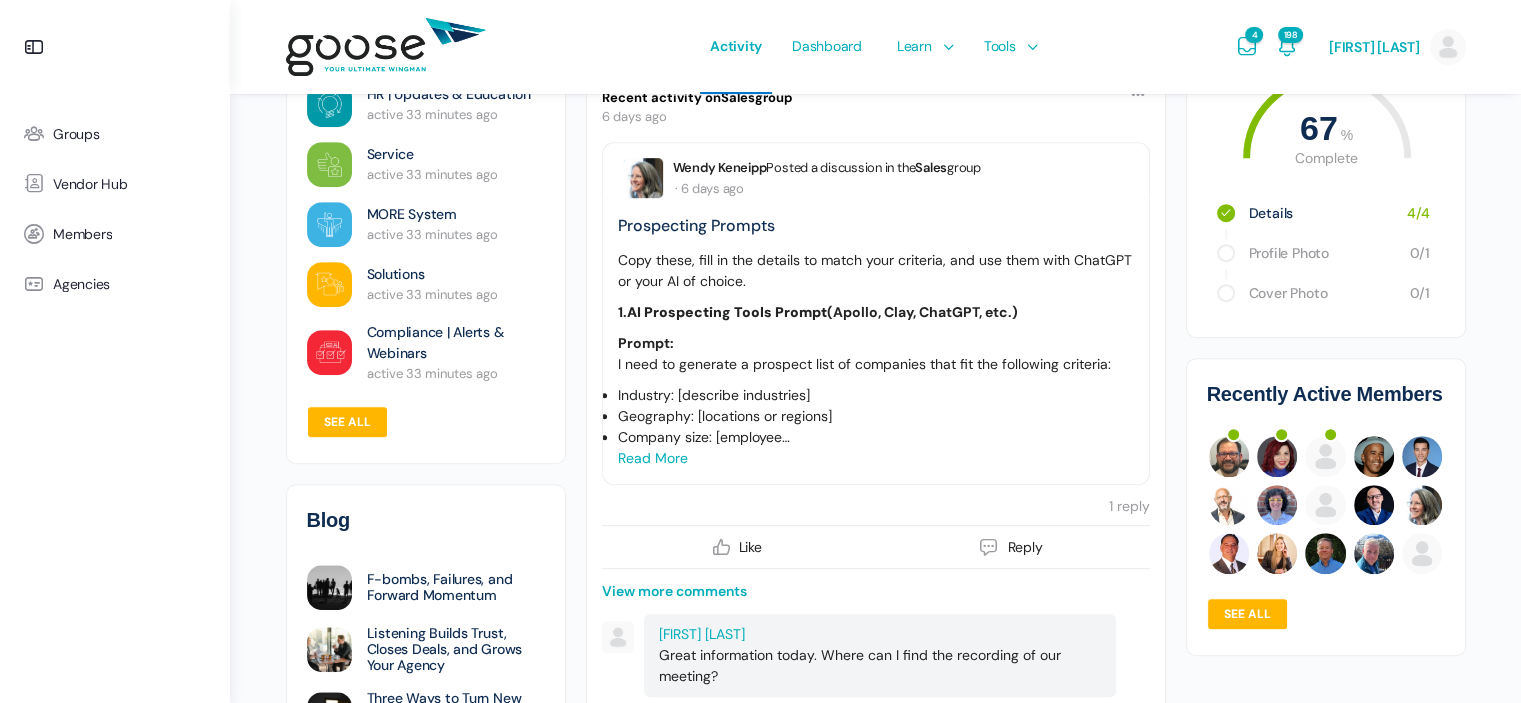 scroll, scrollTop: 1020, scrollLeft: 0, axis: vertical 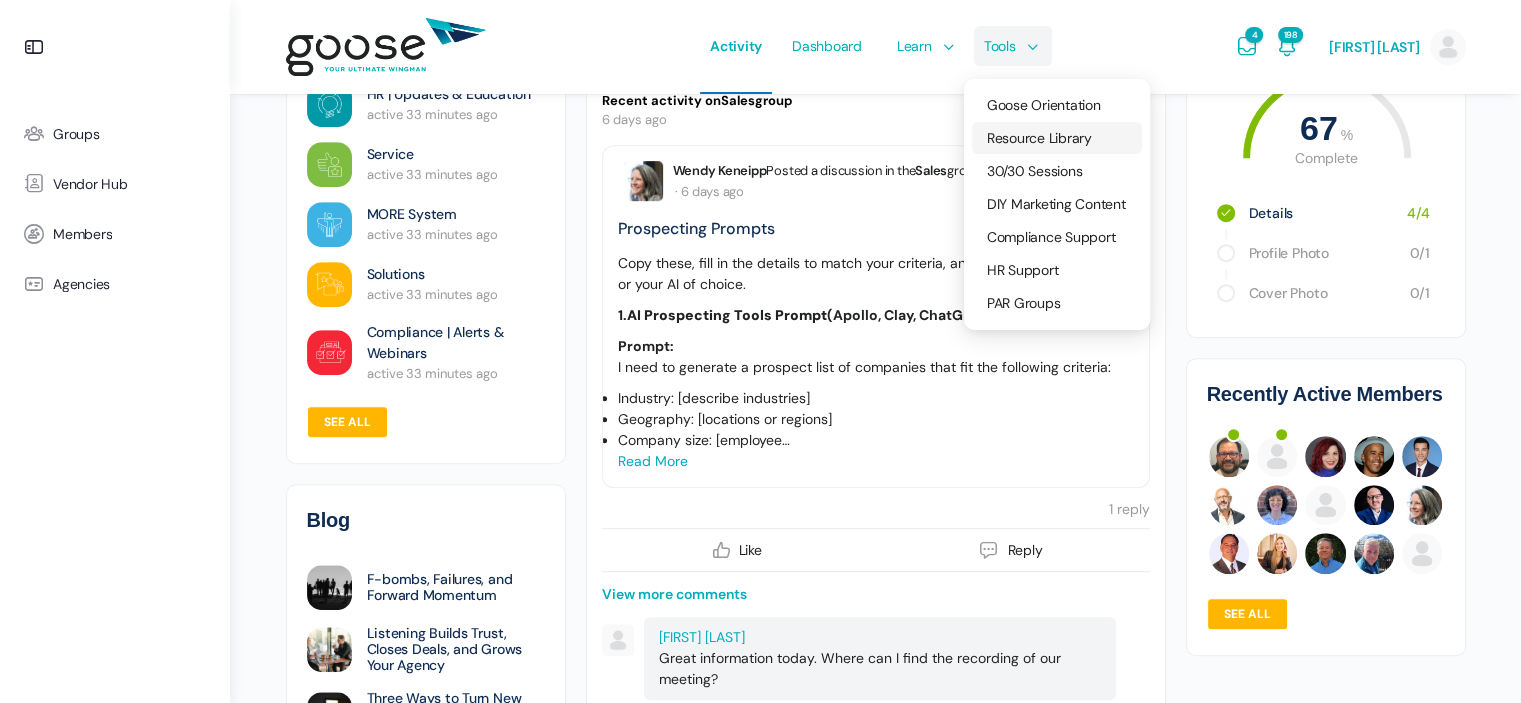 click on "Resource Library" at bounding box center (1039, 138) 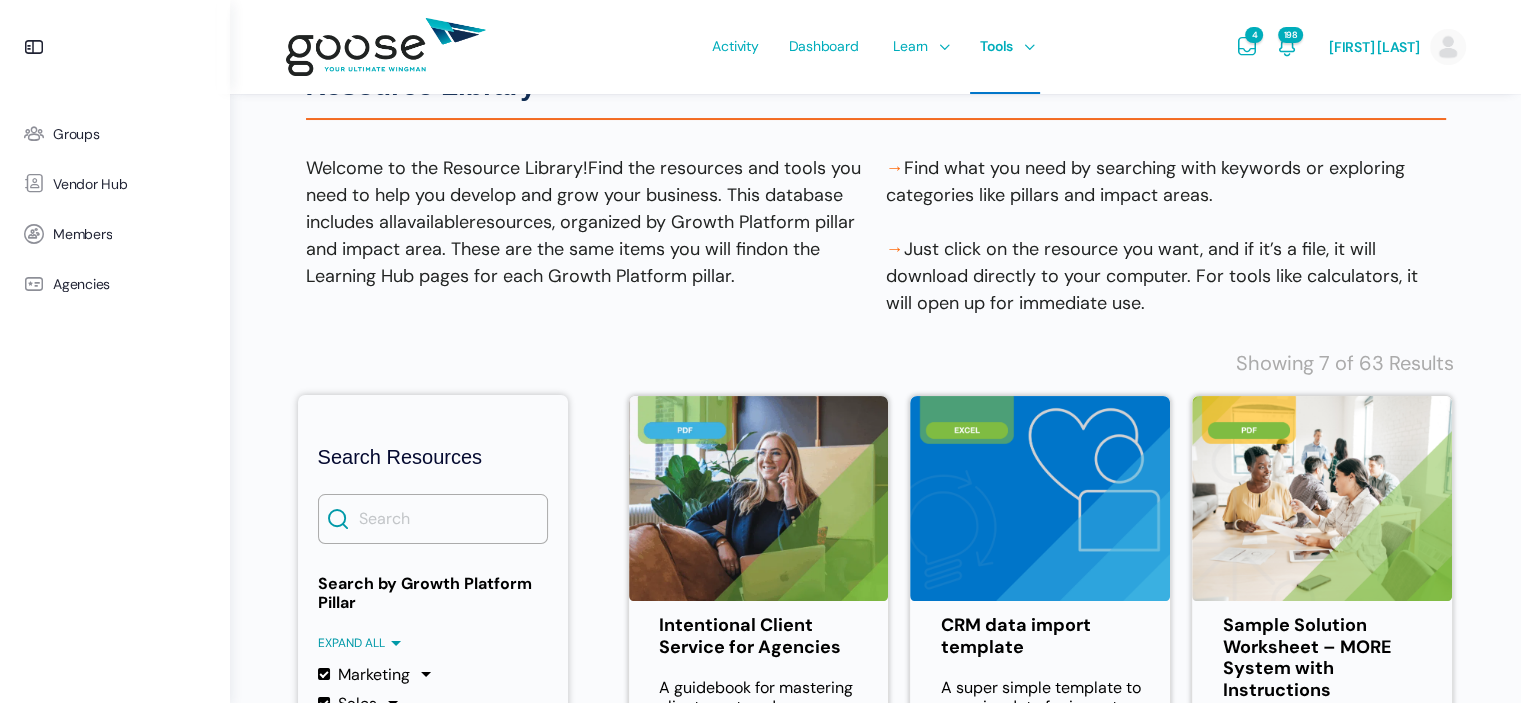scroll, scrollTop: 0, scrollLeft: 0, axis: both 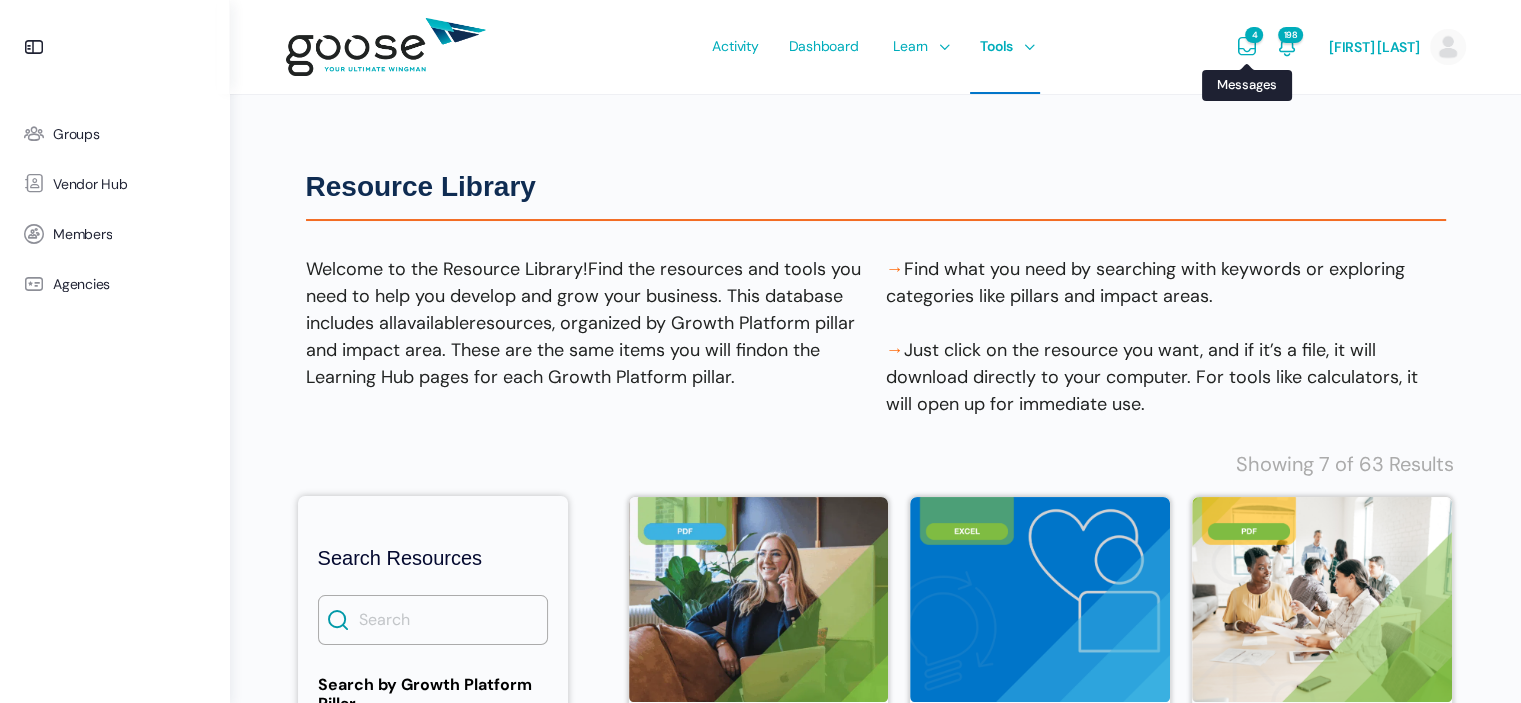 click on "4" at bounding box center (1253, 35) 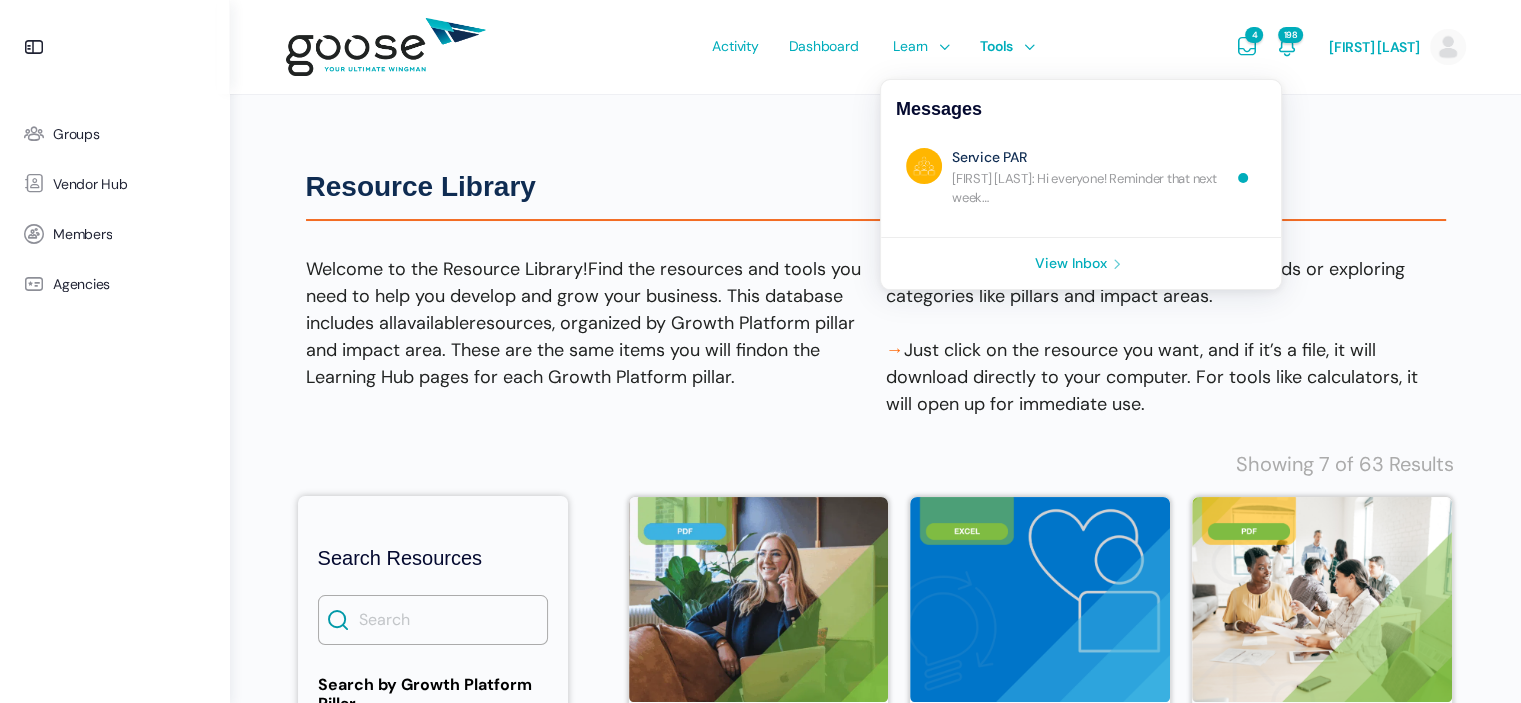 click on "View Inbox" at bounding box center [1081, 263] 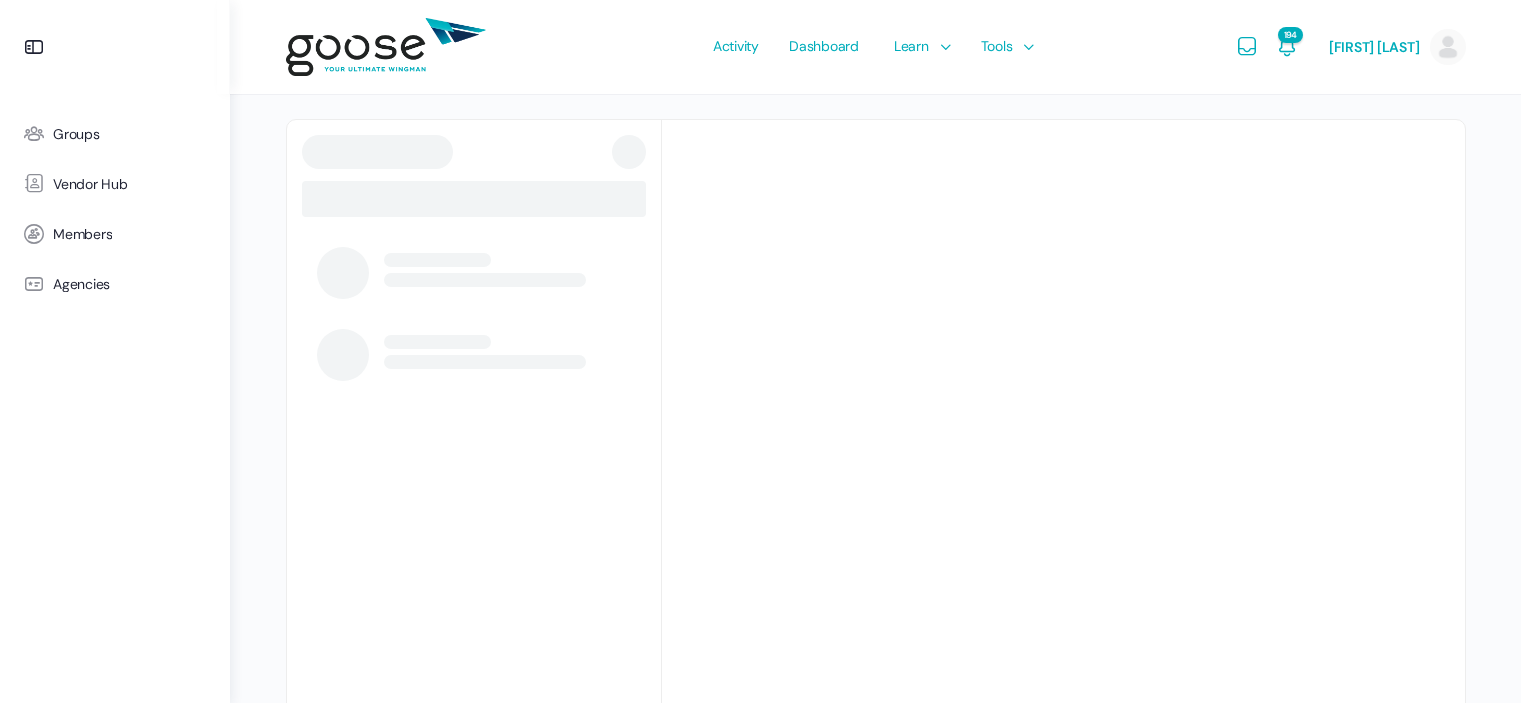 scroll, scrollTop: 0, scrollLeft: 0, axis: both 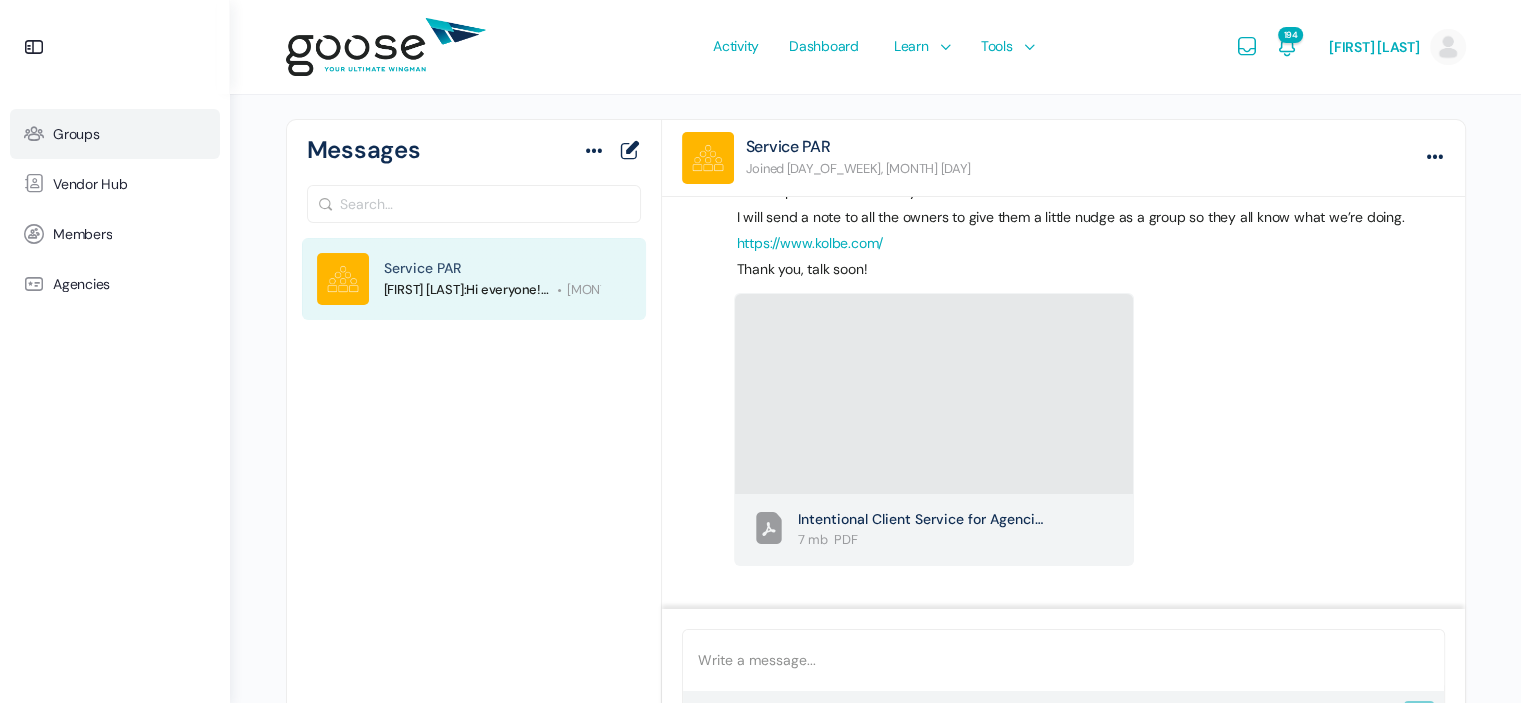 click on "Groups" at bounding box center [115, 134] 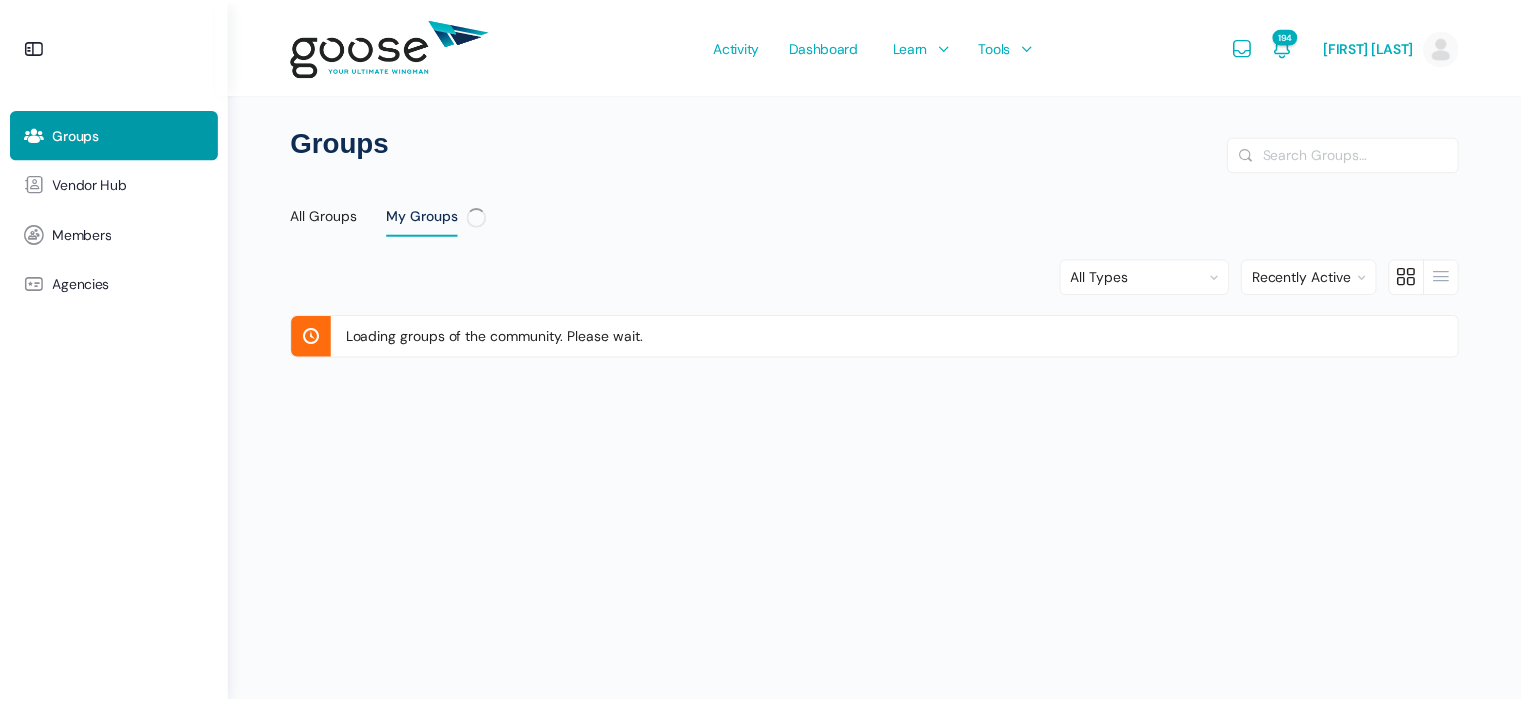 scroll, scrollTop: 0, scrollLeft: 0, axis: both 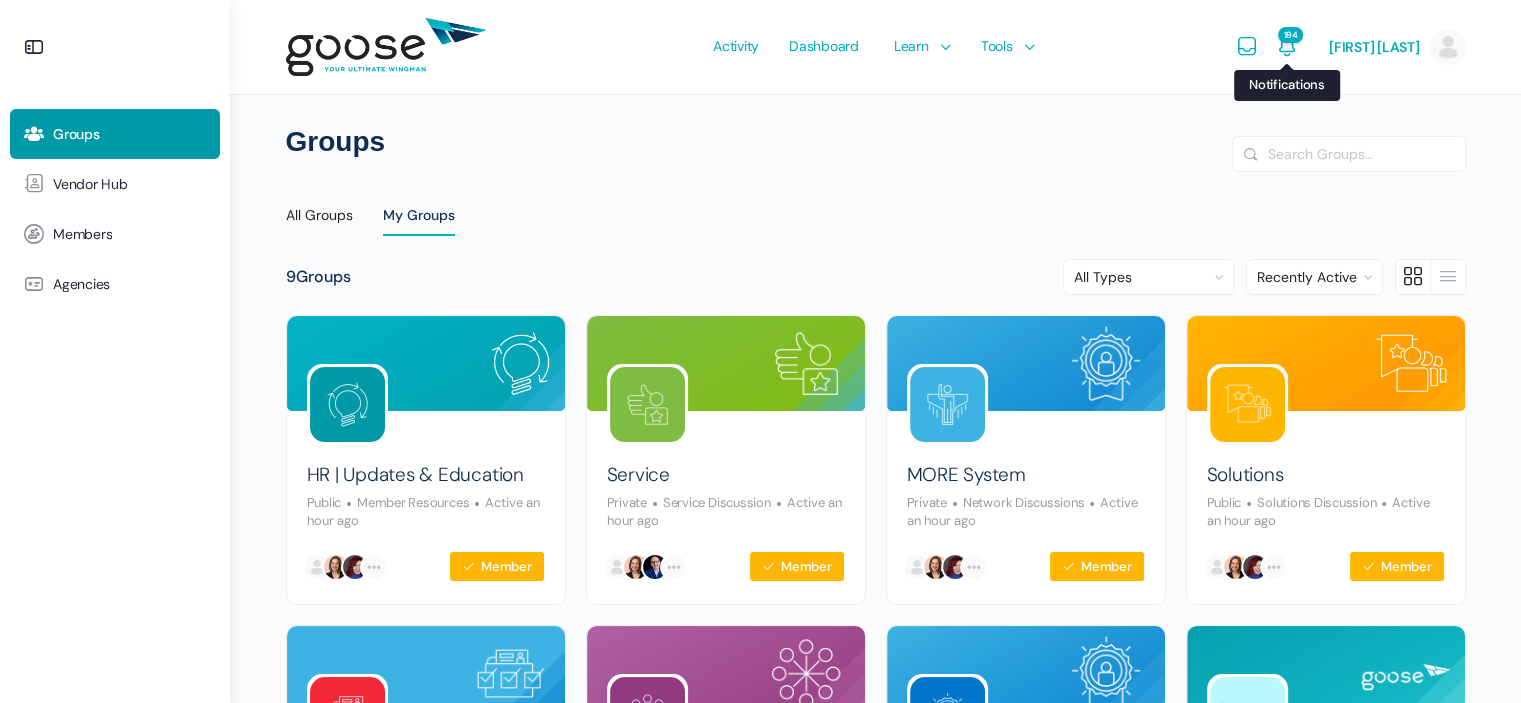 click on "194" at bounding box center [1290, 35] 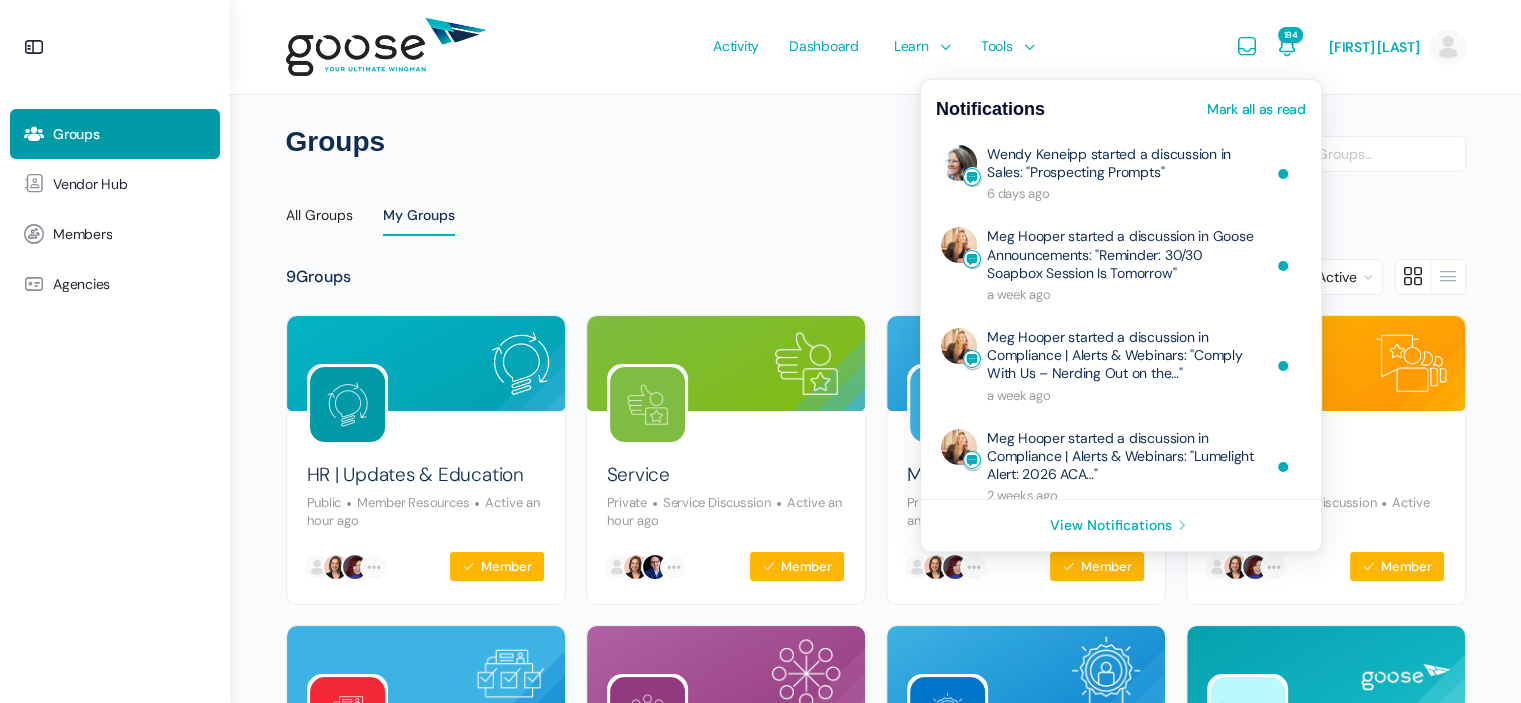 click on "Notifications
Mark all as read" at bounding box center [1121, 106] 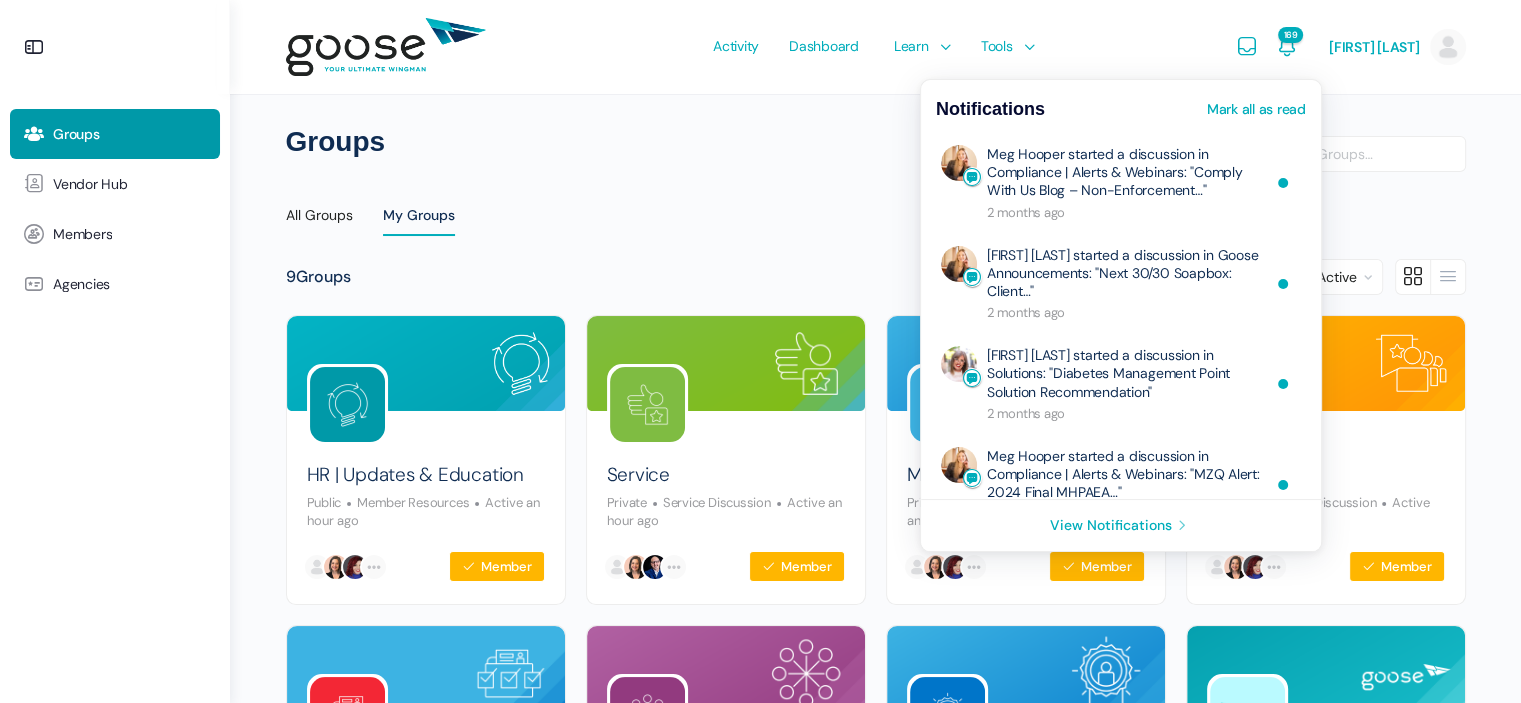 click on "Mark all as read" at bounding box center (1256, 109) 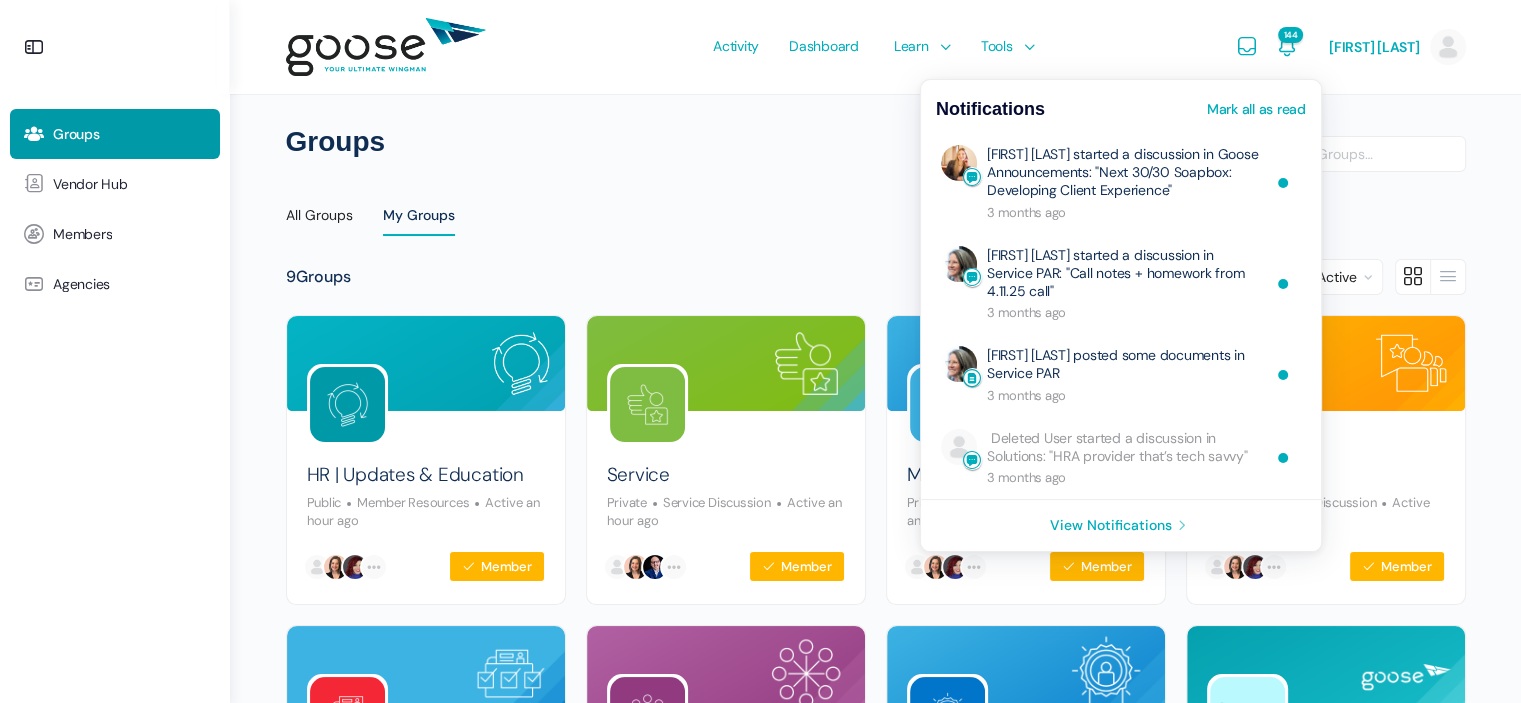 click on "Mark all as read" at bounding box center (1256, 109) 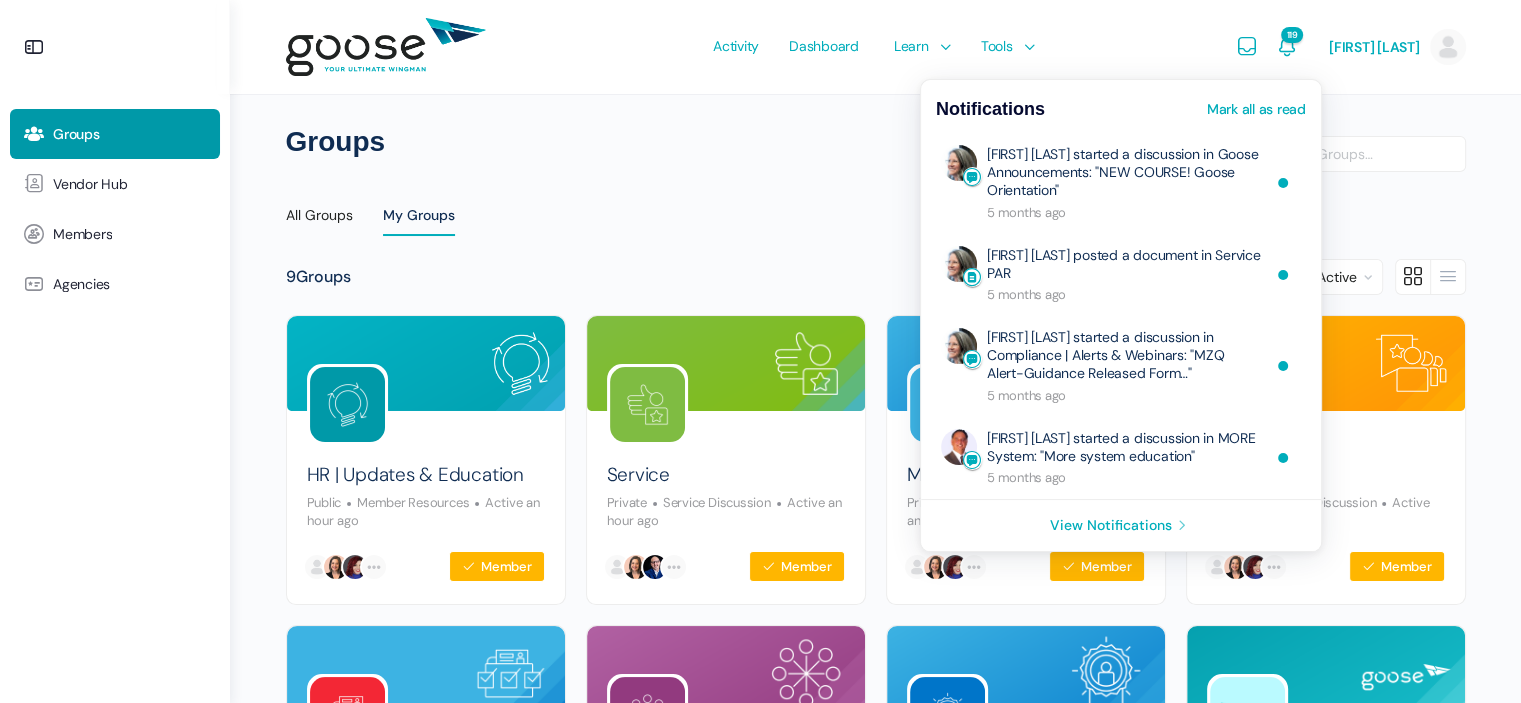 click on "View Notifications" at bounding box center (1121, 525) 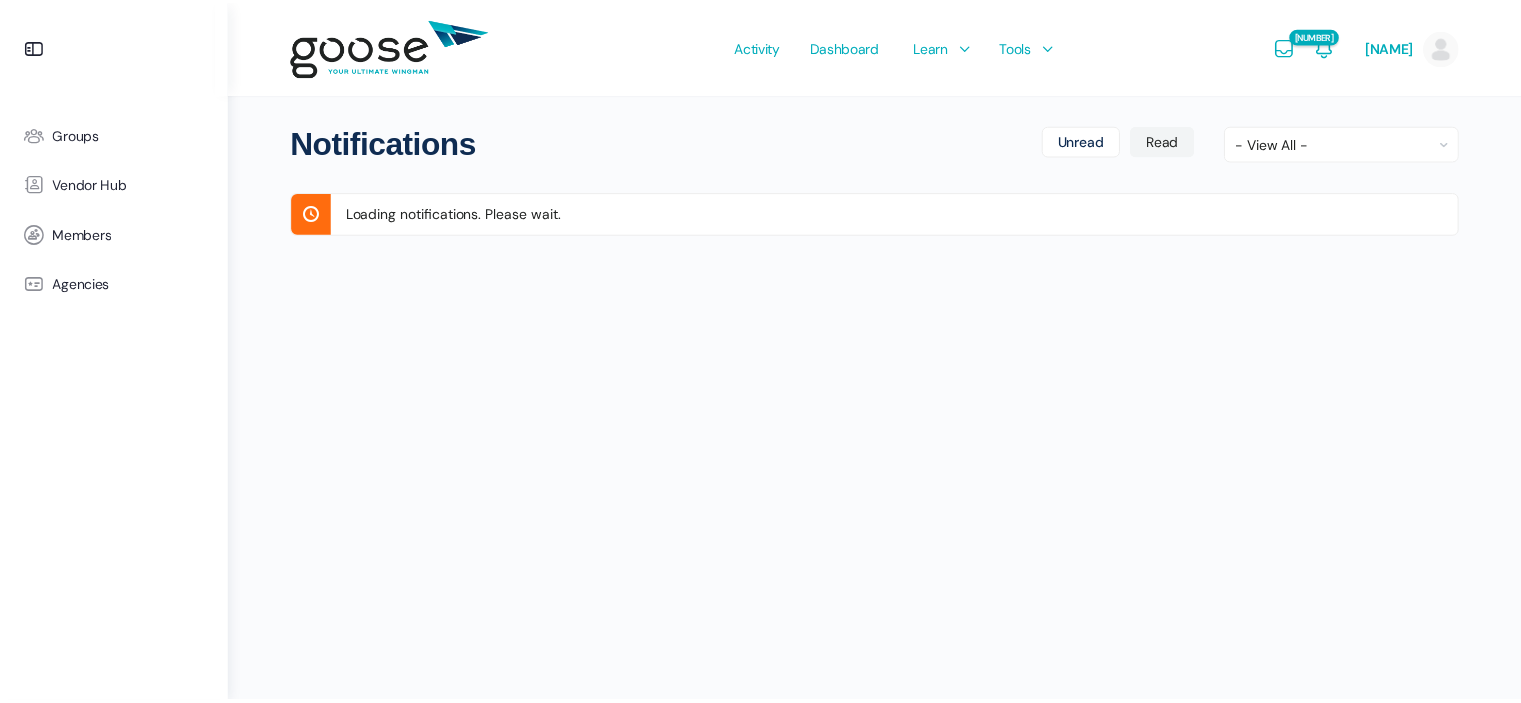 scroll, scrollTop: 0, scrollLeft: 0, axis: both 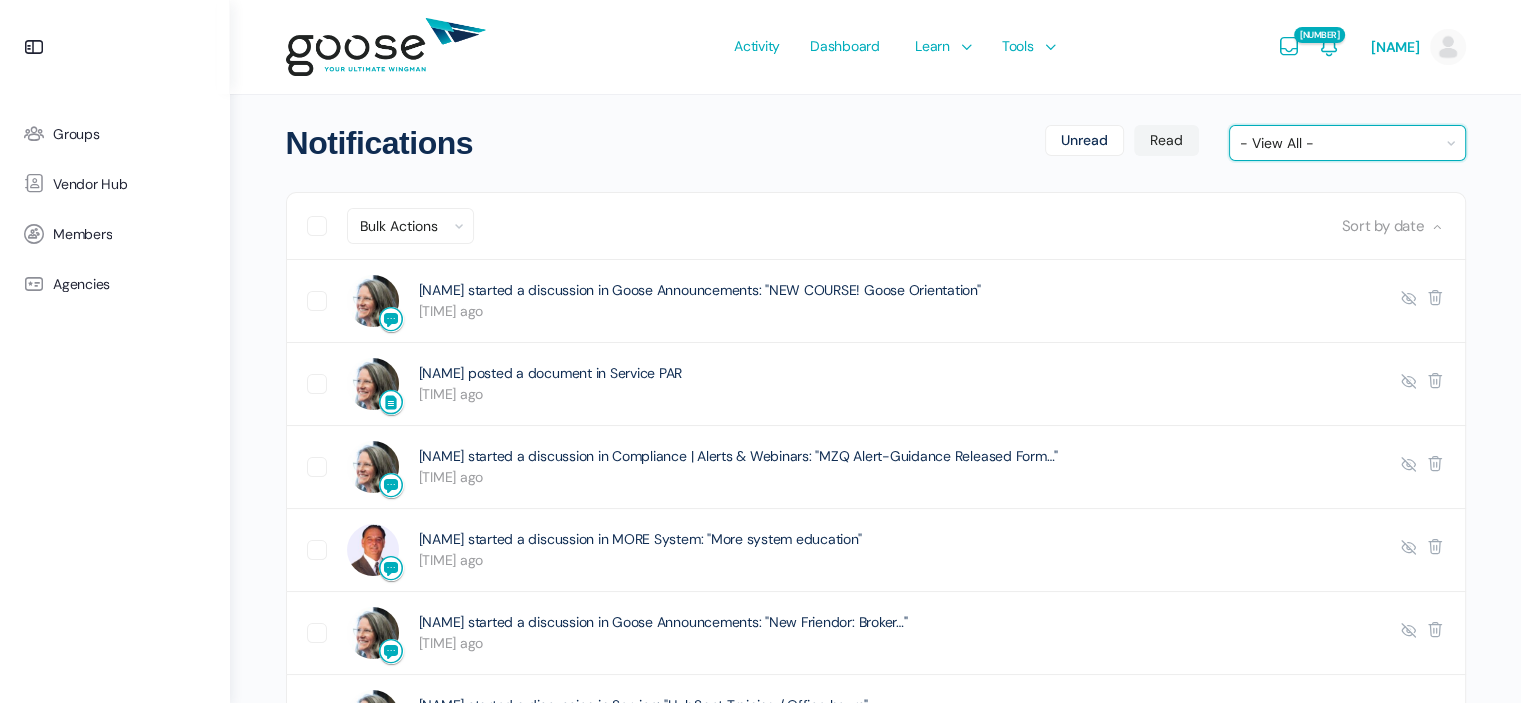 click on "- View All -
New mentions
New activity comments
New activity posts
New followers
New messages
Connection requests
Group invitations and requests
Group promotions
Group details changed
Forum subscriptions
Password changed" at bounding box center (1347, 143) 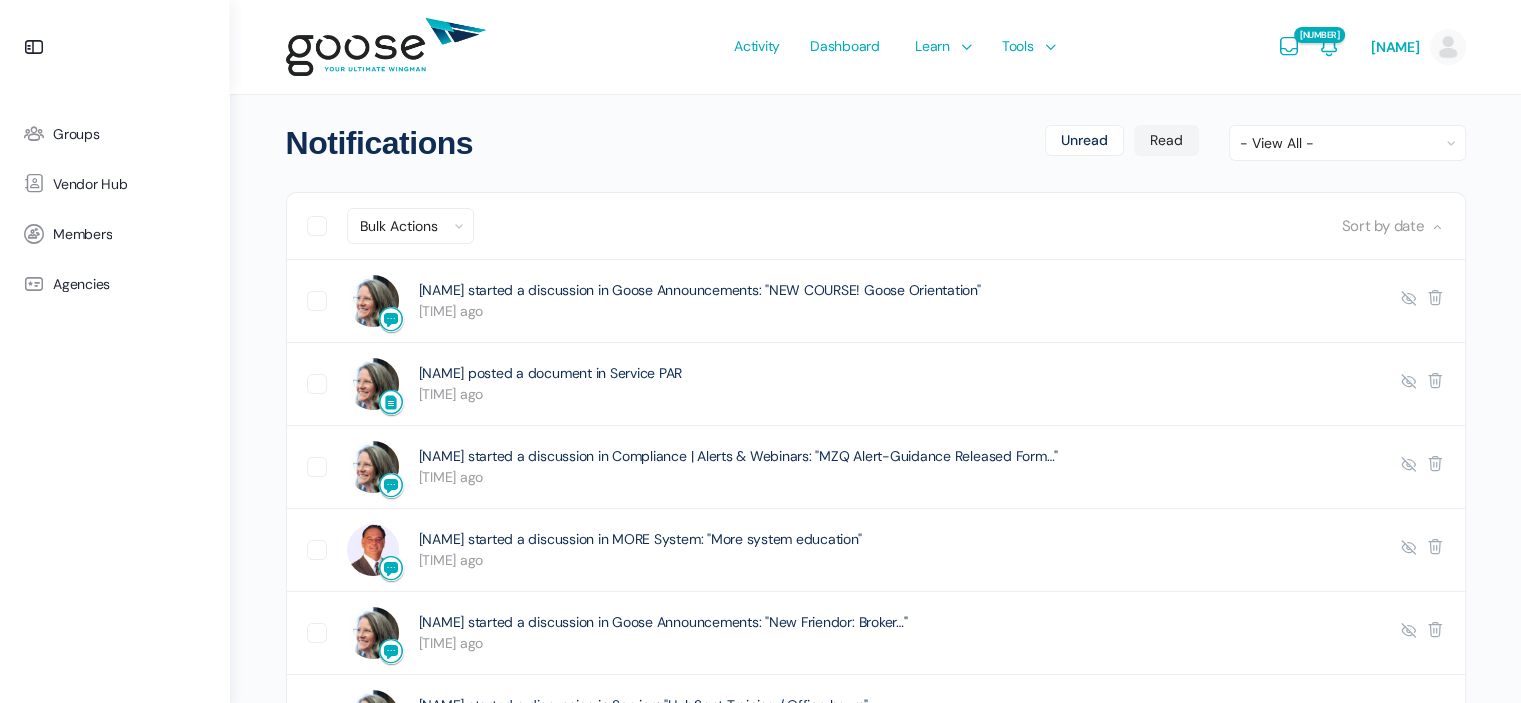 click on "Notifications
Unread
Read
Unread
Read
Order By:
- View All -
New mentions
New activity comments
New activity posts
New followers
New messages
Connection requests
Group invitations and requests
Group promotions
Group details changed
Forum subscriptions
Password changed
Viewing 1 - 25 of 119 notifications
1
2
…
5
→
Select Bulk Action
Bulk Actions
Mark read
Delete
Apply
Sort by date
|" at bounding box center (876, 1229) 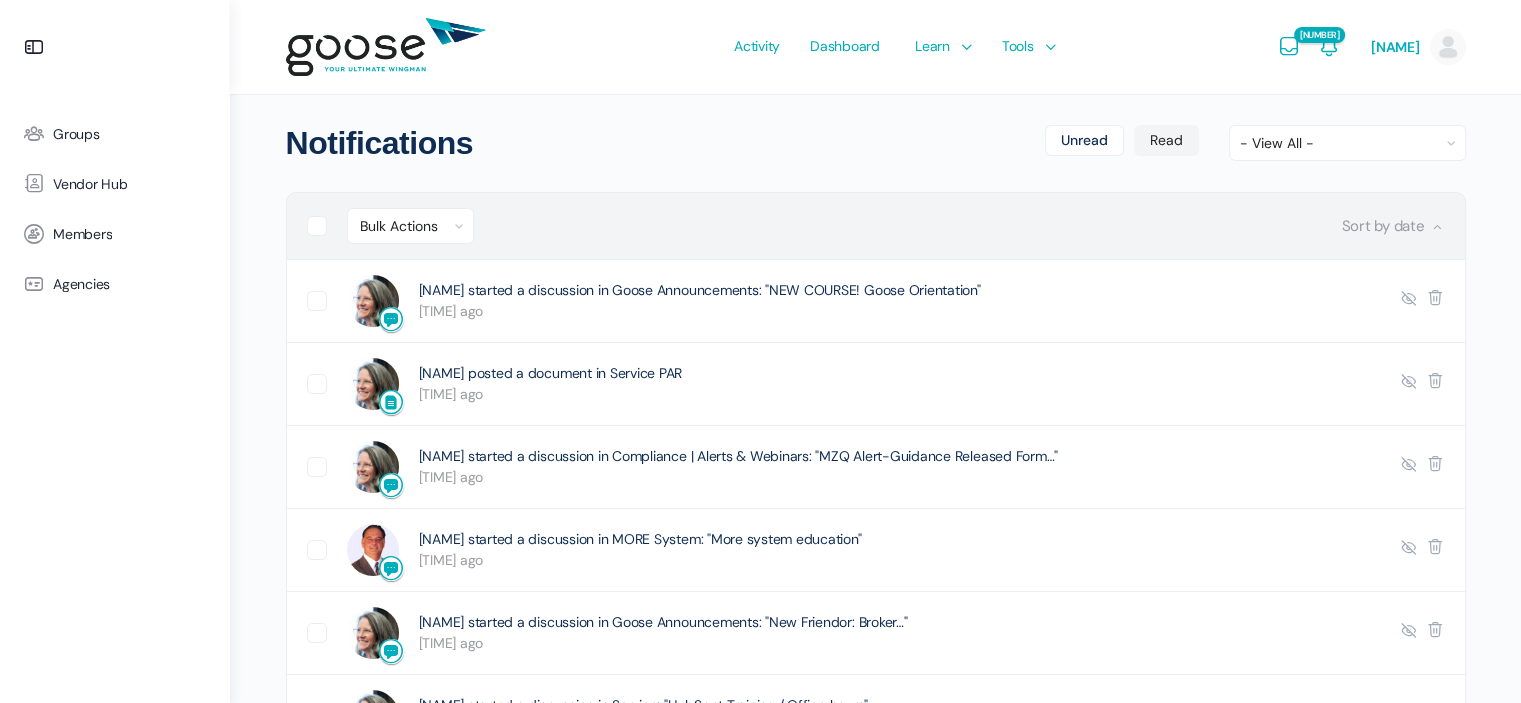 click at bounding box center [327, 226] 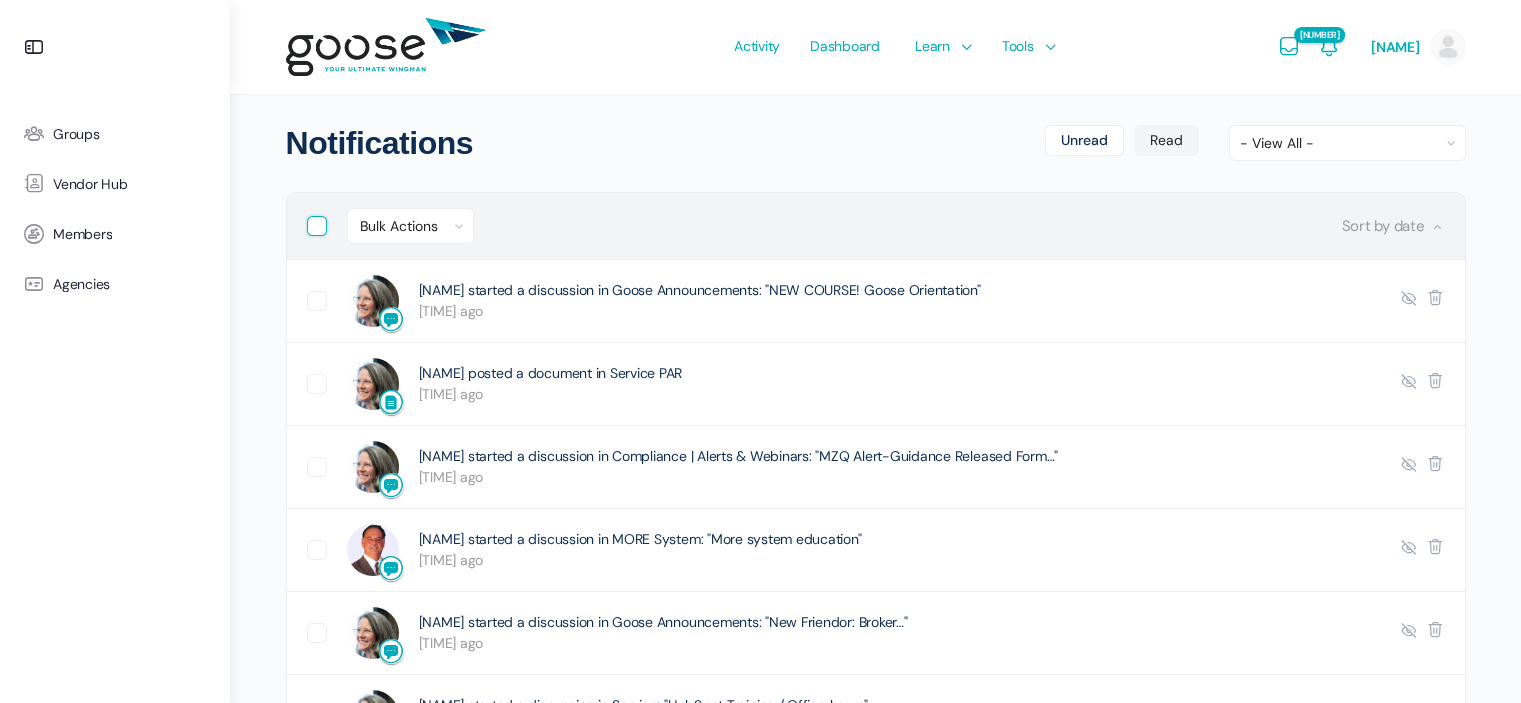 click at bounding box center [313, 222] 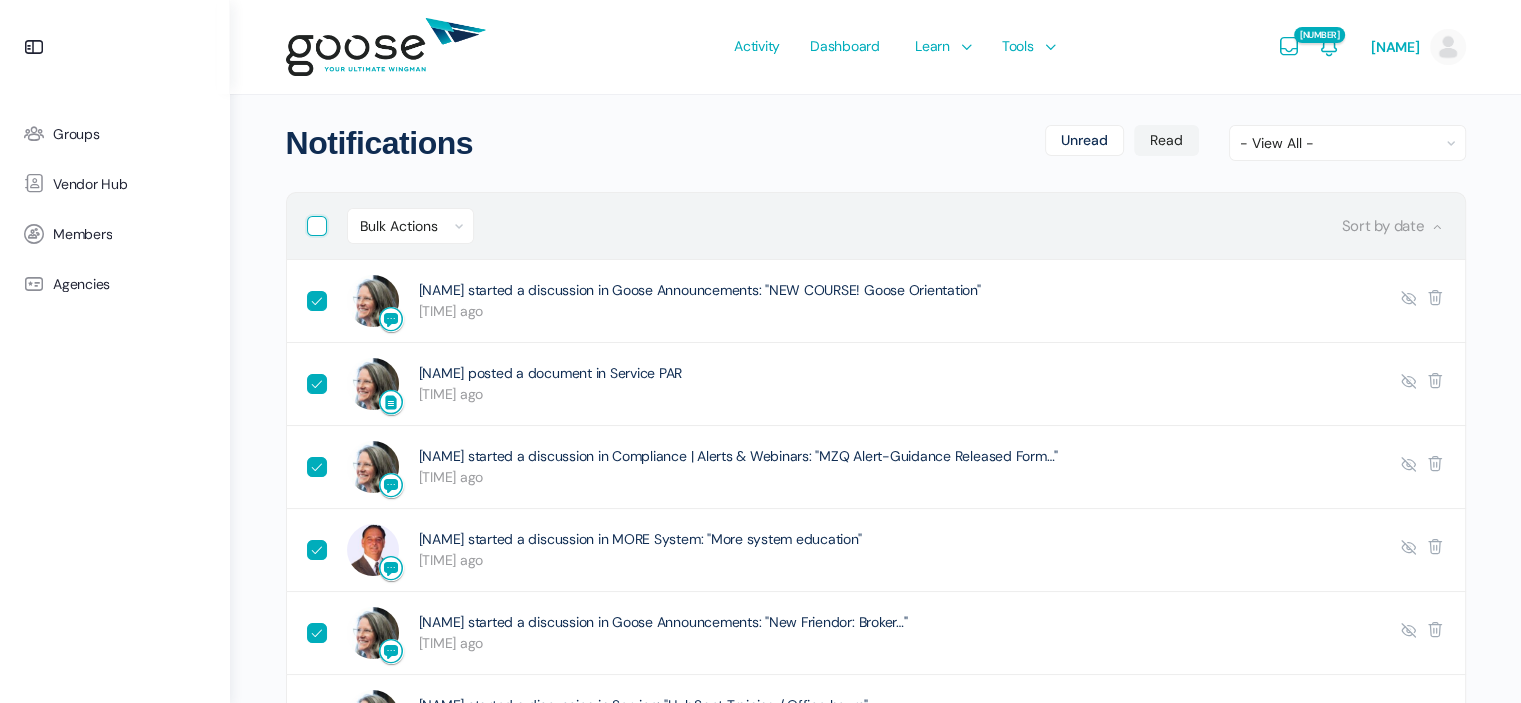 checkbox on "true" 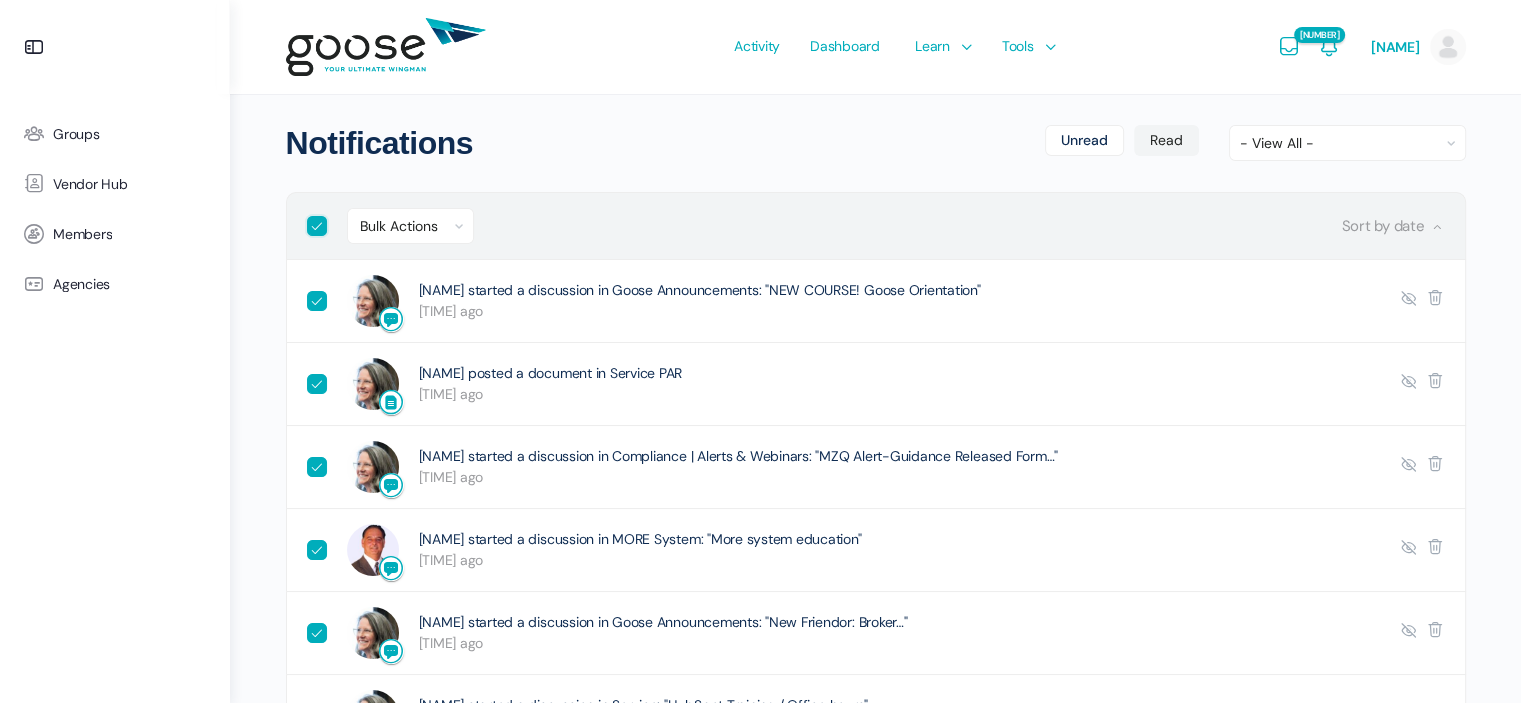 checkbox on "true" 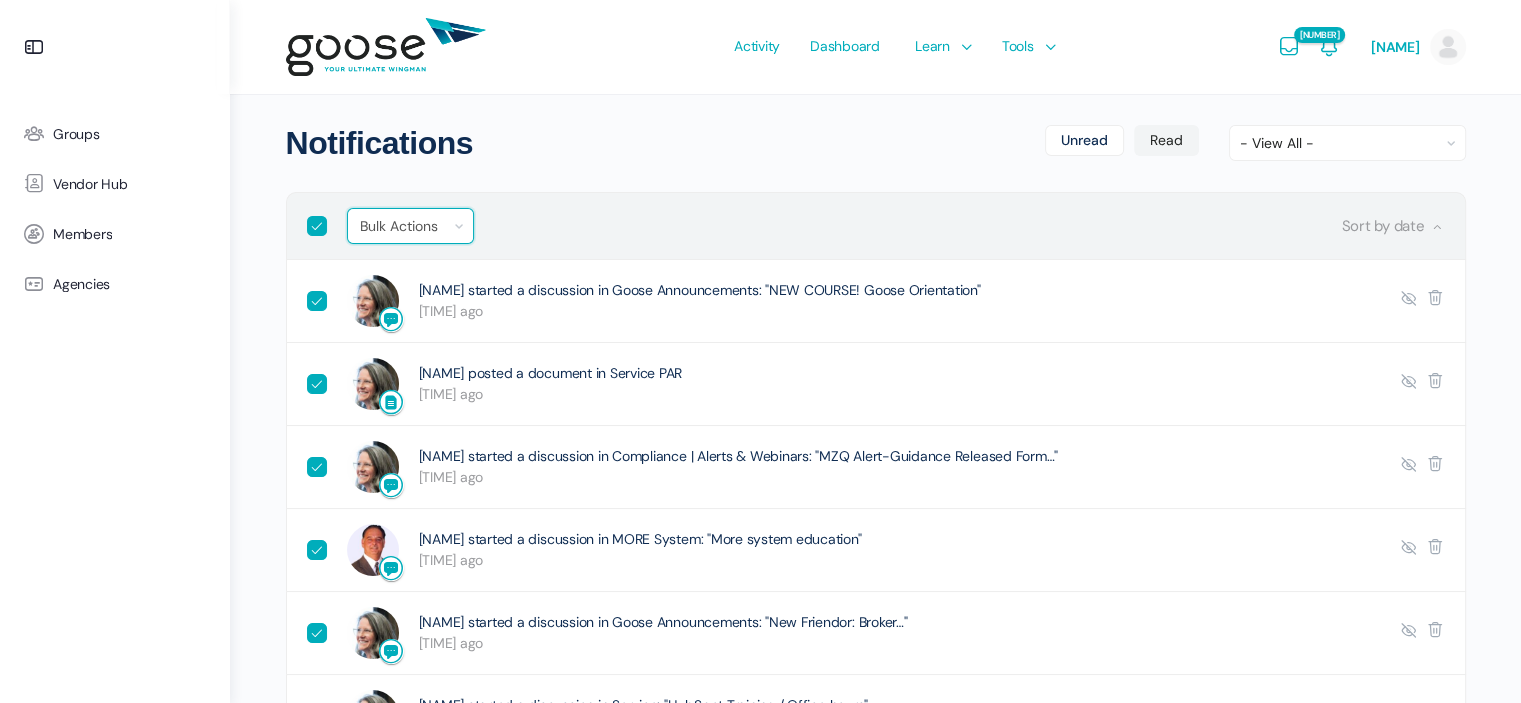 click on "Bulk Actions
Mark read
Delete" at bounding box center (410, 226) 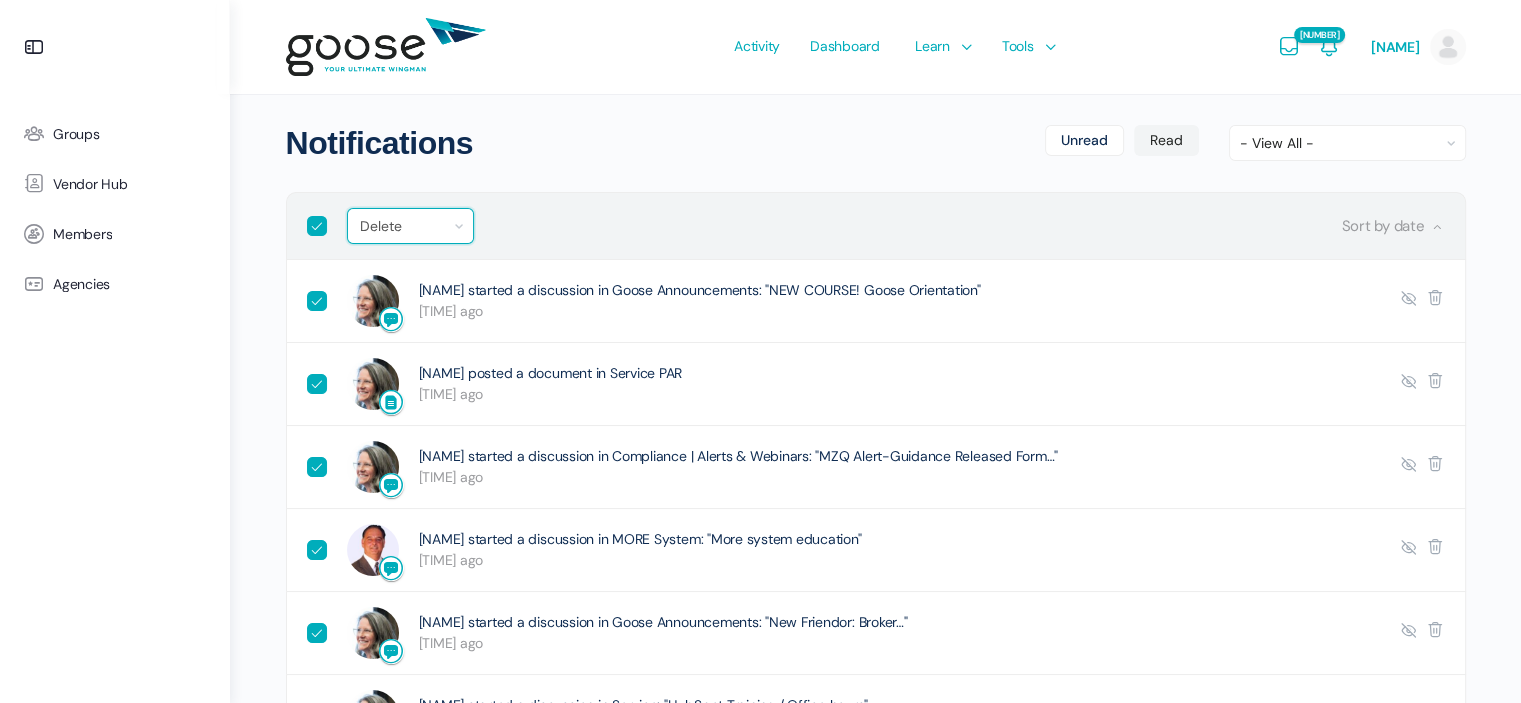 click on "Bulk Actions
Mark read
Delete" at bounding box center [410, 226] 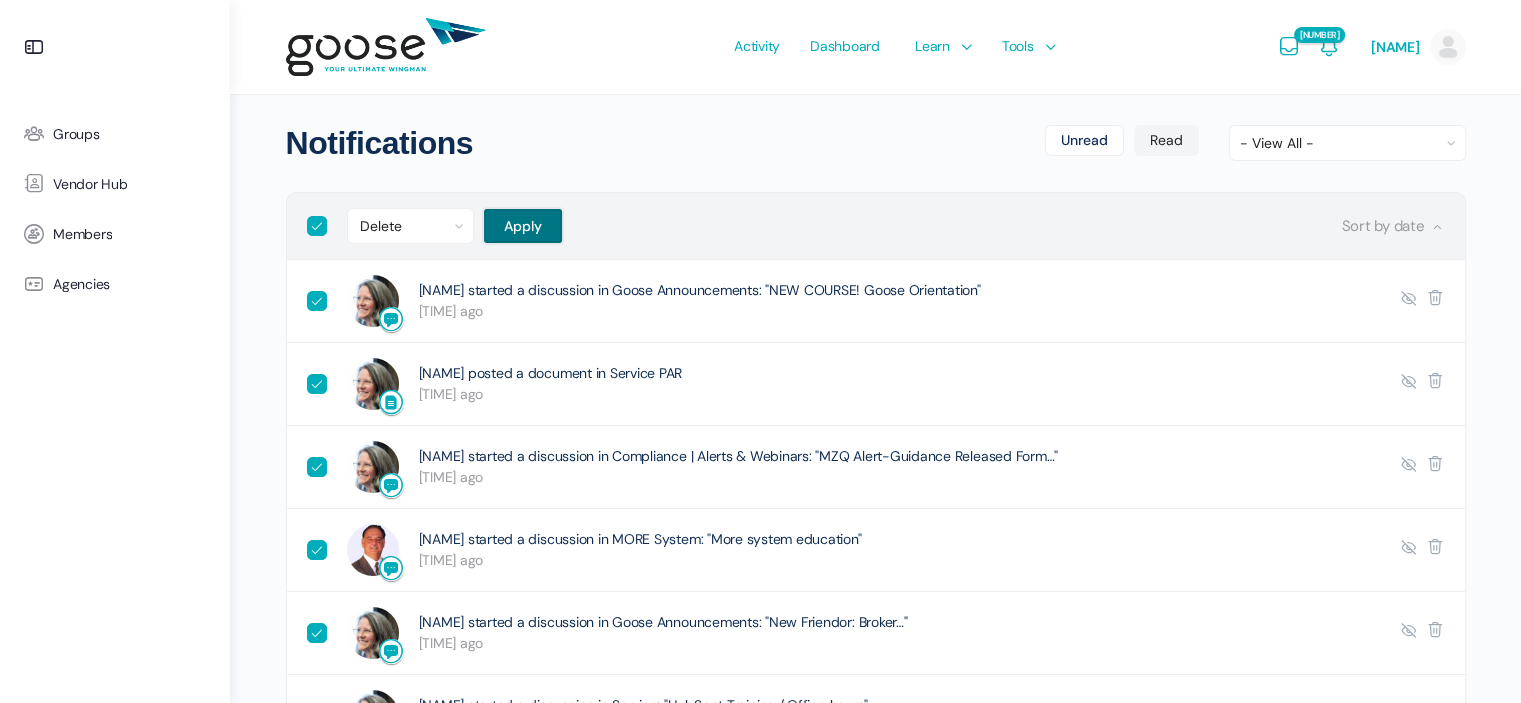 click on "Apply" at bounding box center (523, 226) 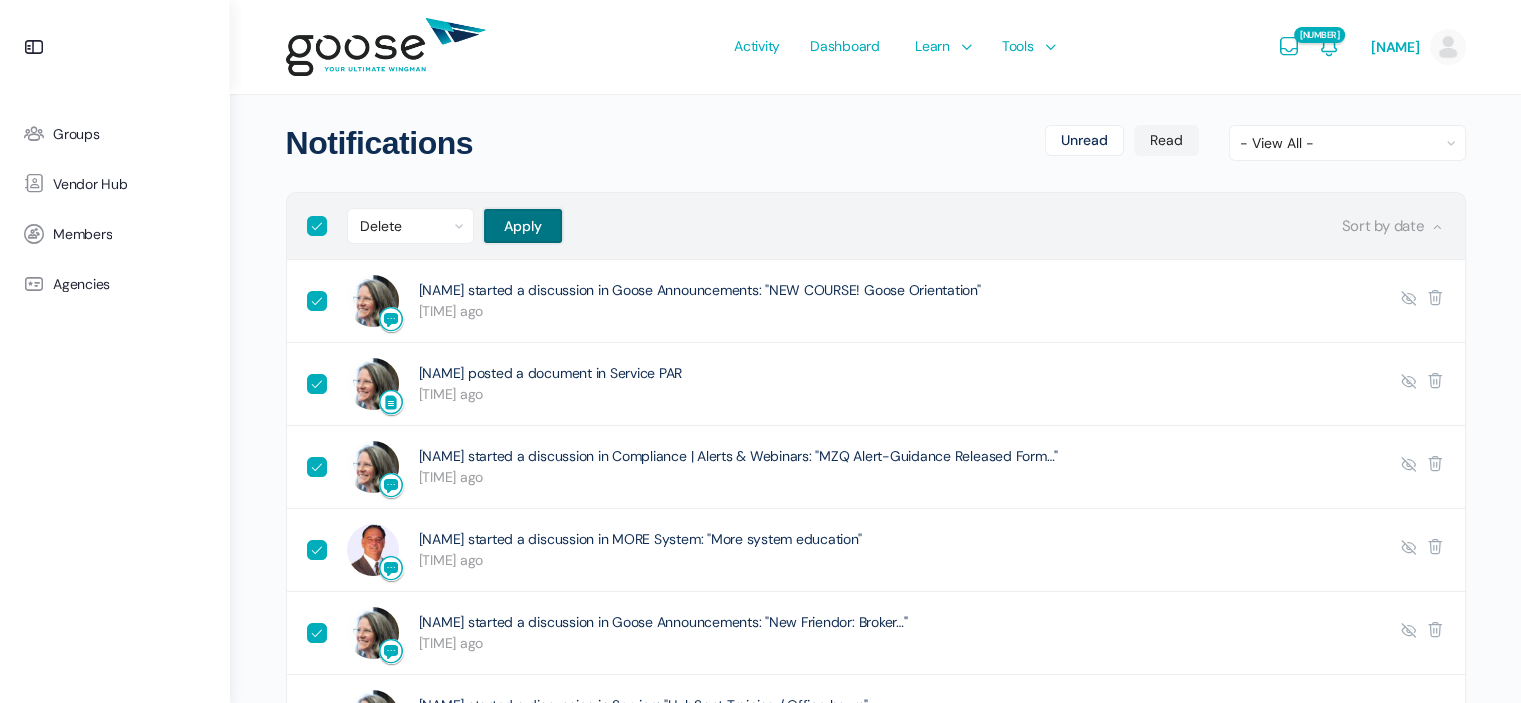 click on "Apply" at bounding box center [523, 226] 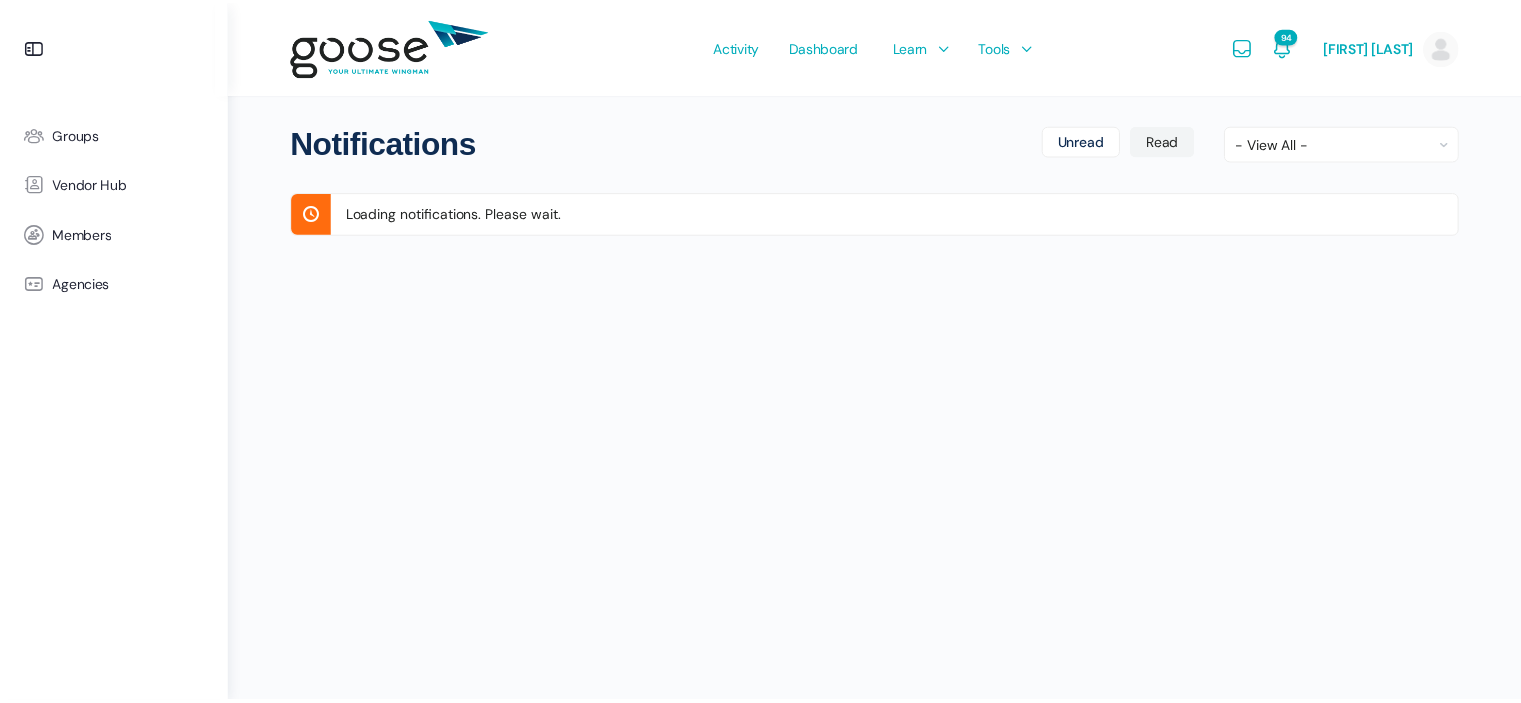scroll, scrollTop: 0, scrollLeft: 0, axis: both 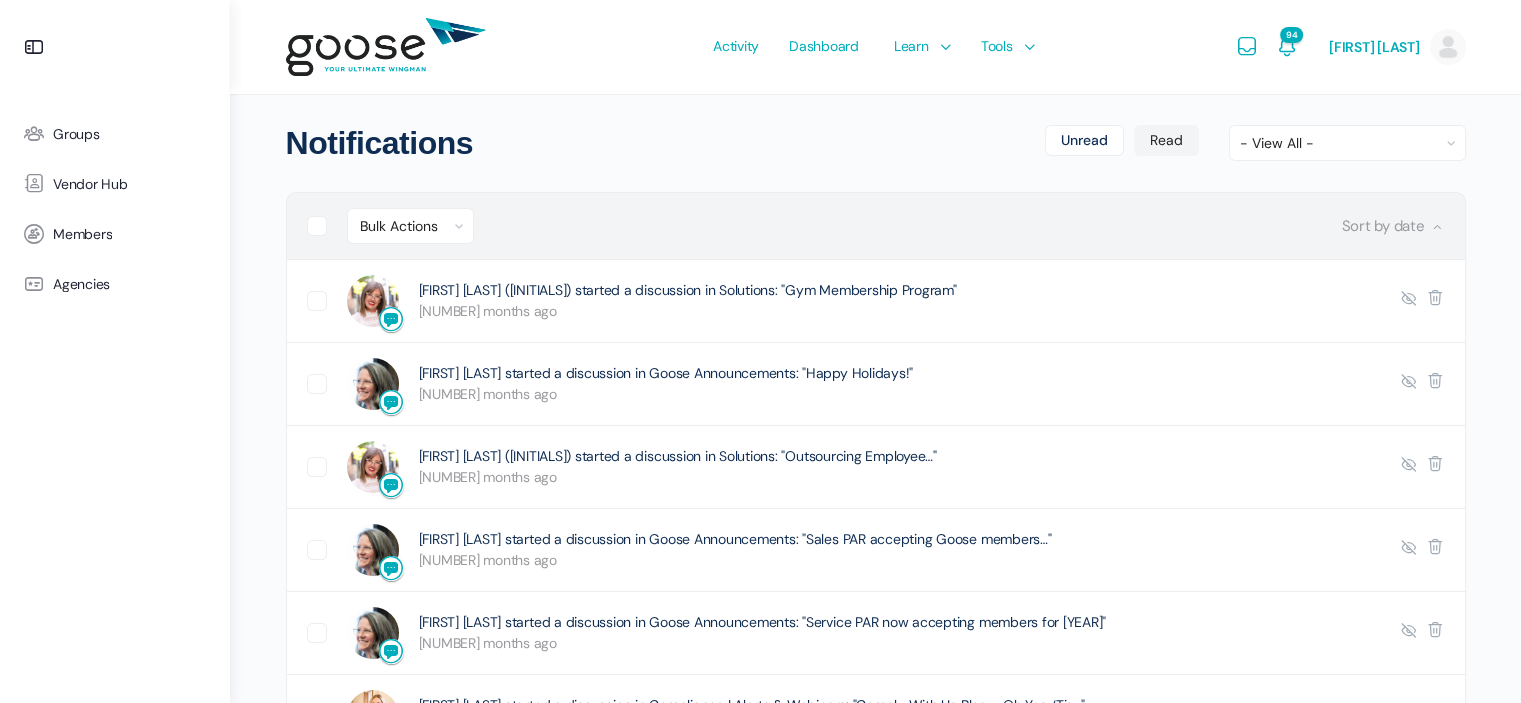 click at bounding box center [327, 226] 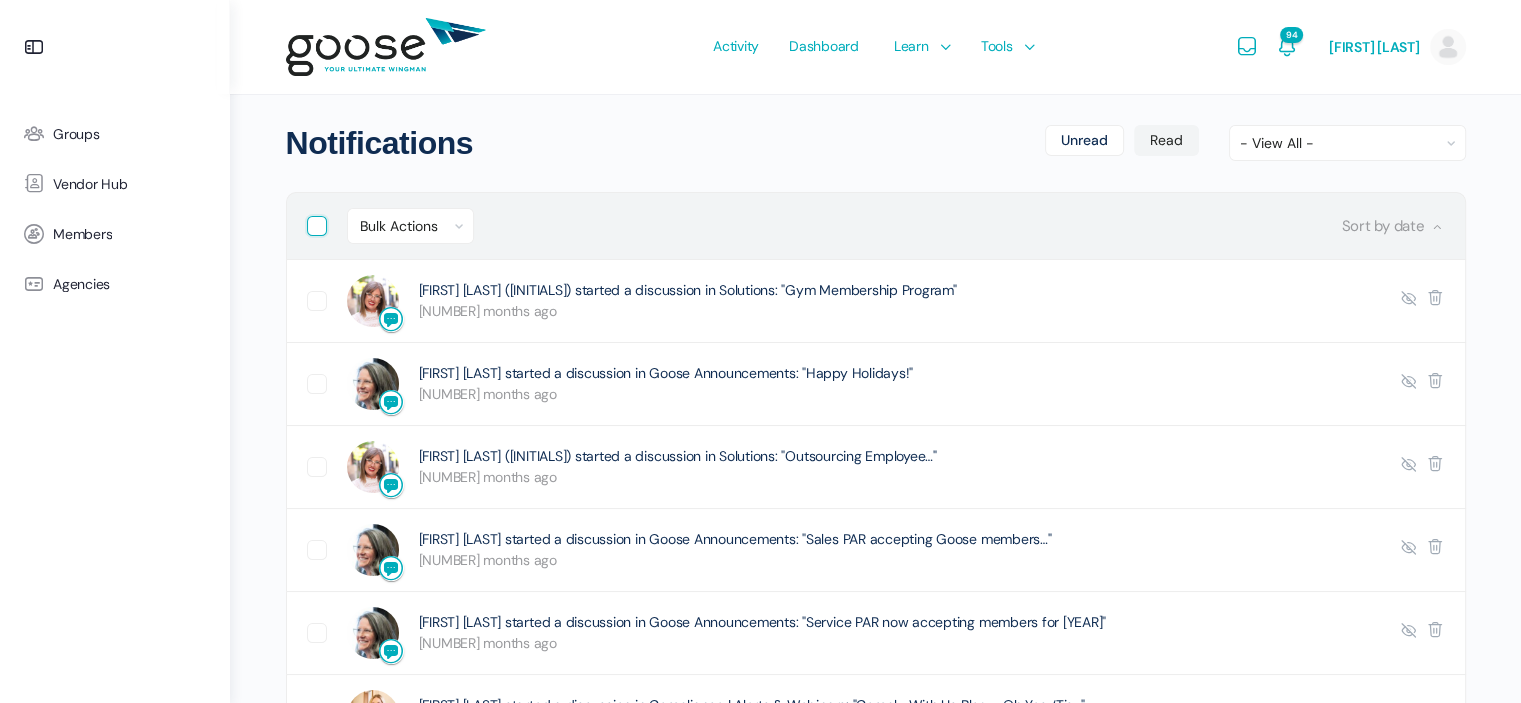click at bounding box center [313, 222] 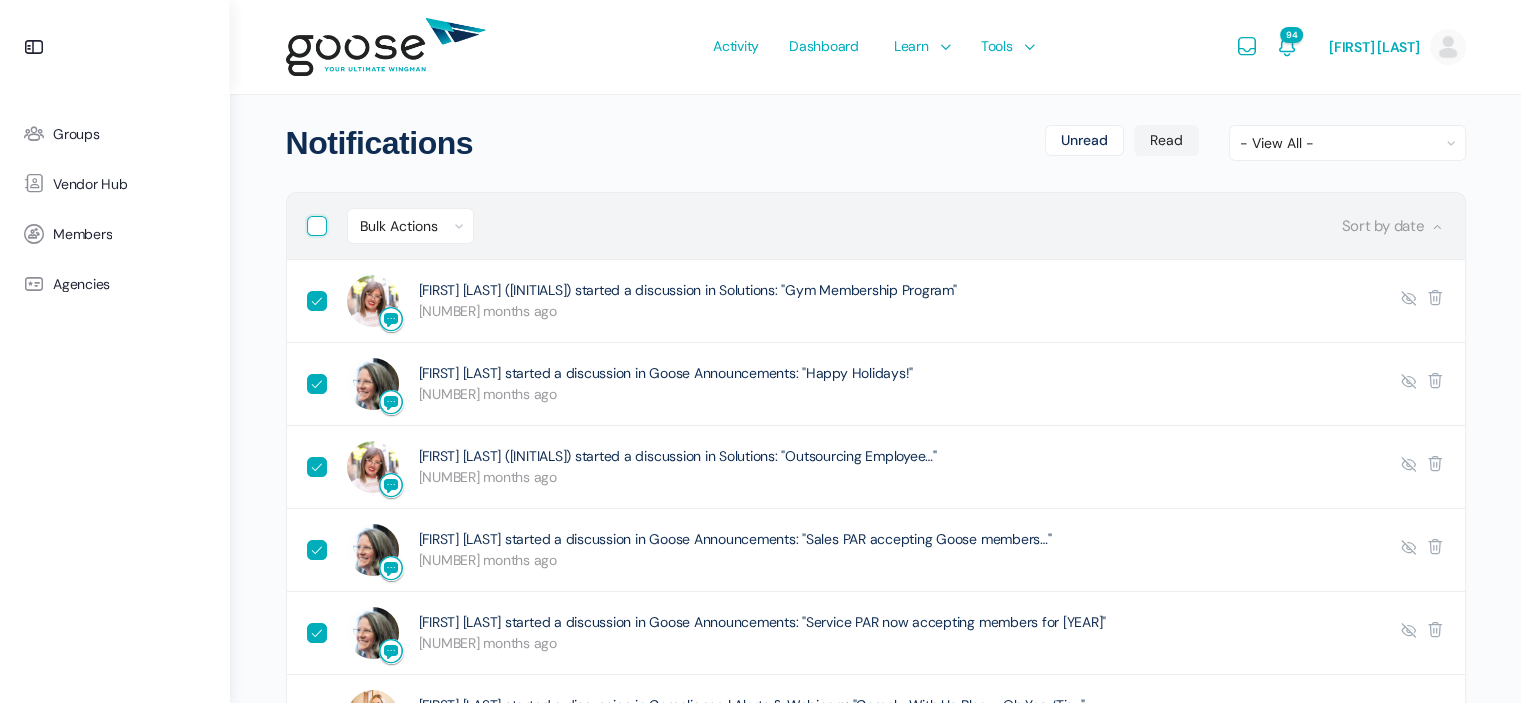 checkbox on "true" 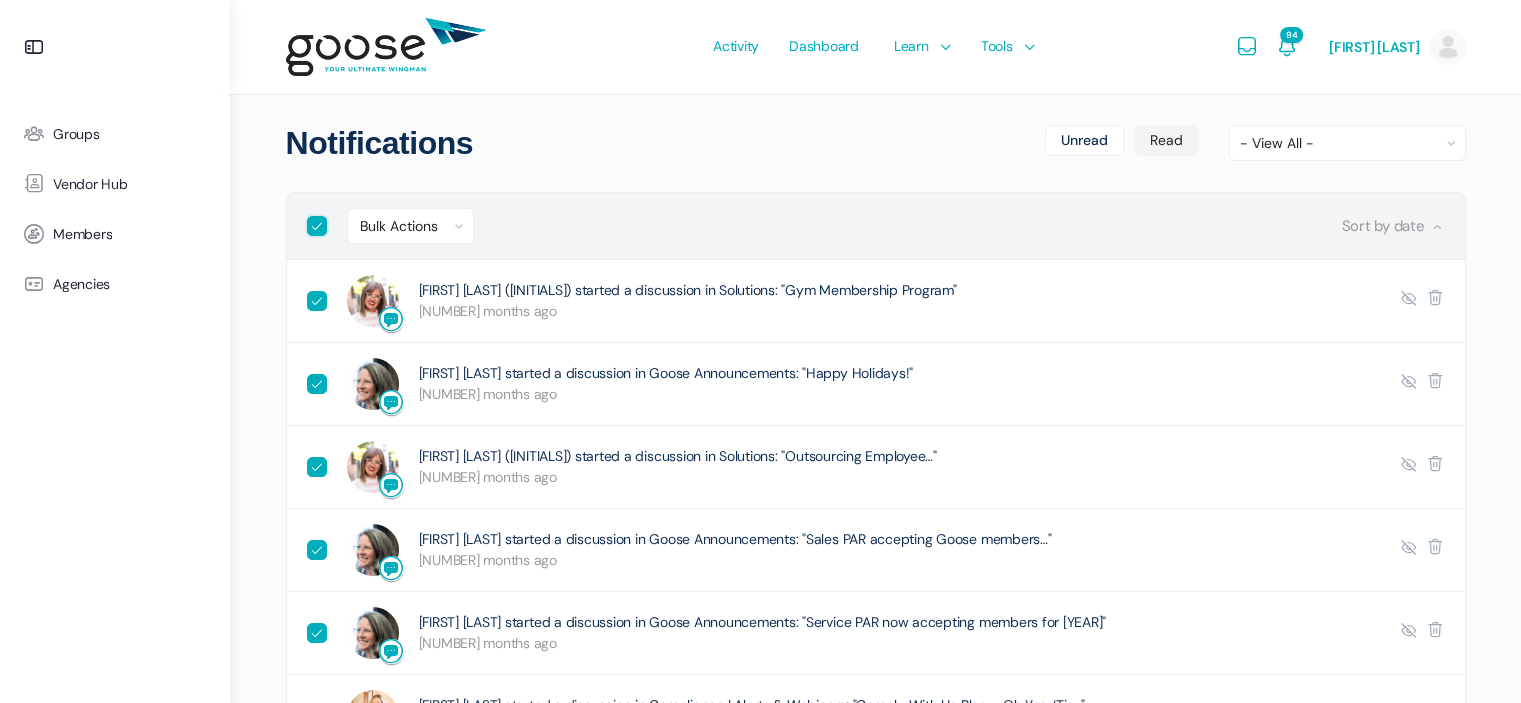 checkbox on "true" 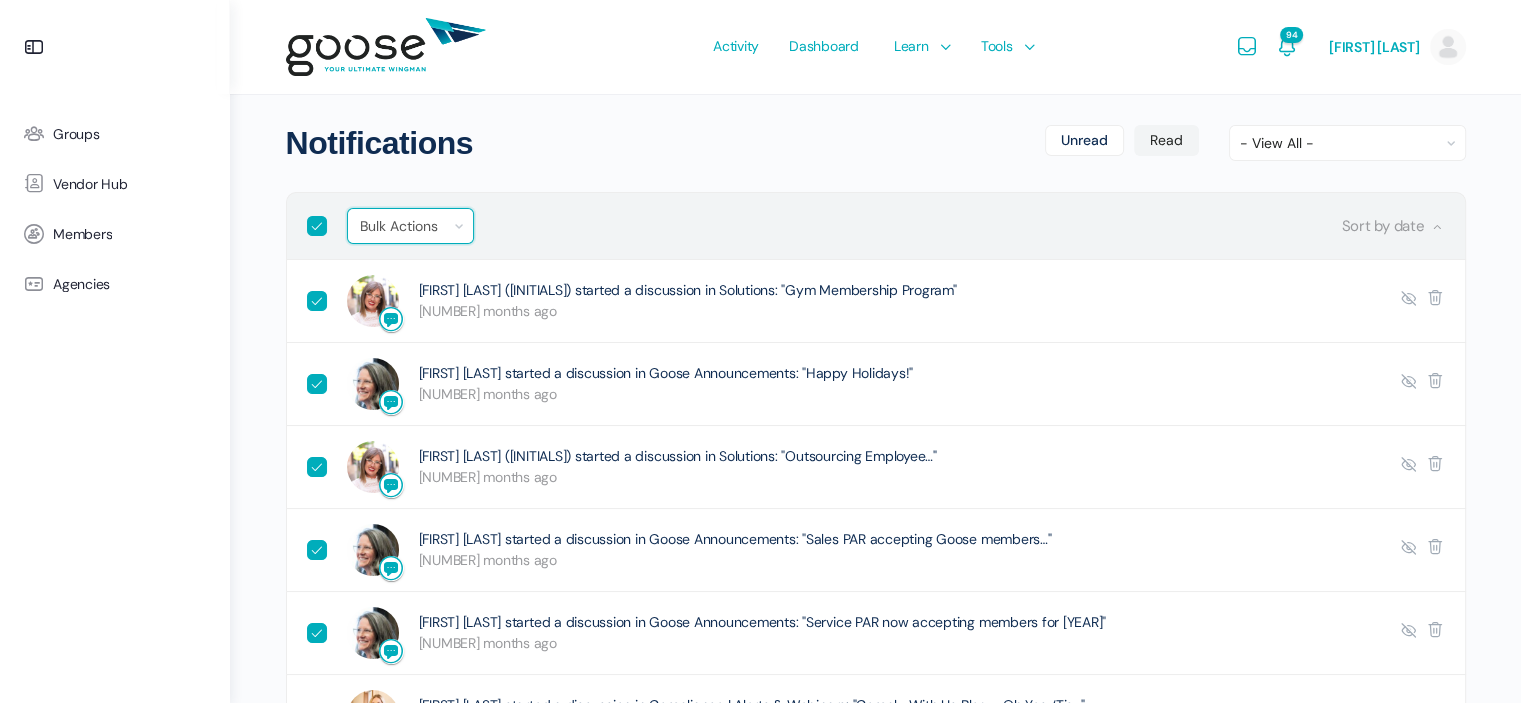 click on "Bulk Actions
Mark read
Delete" at bounding box center [410, 226] 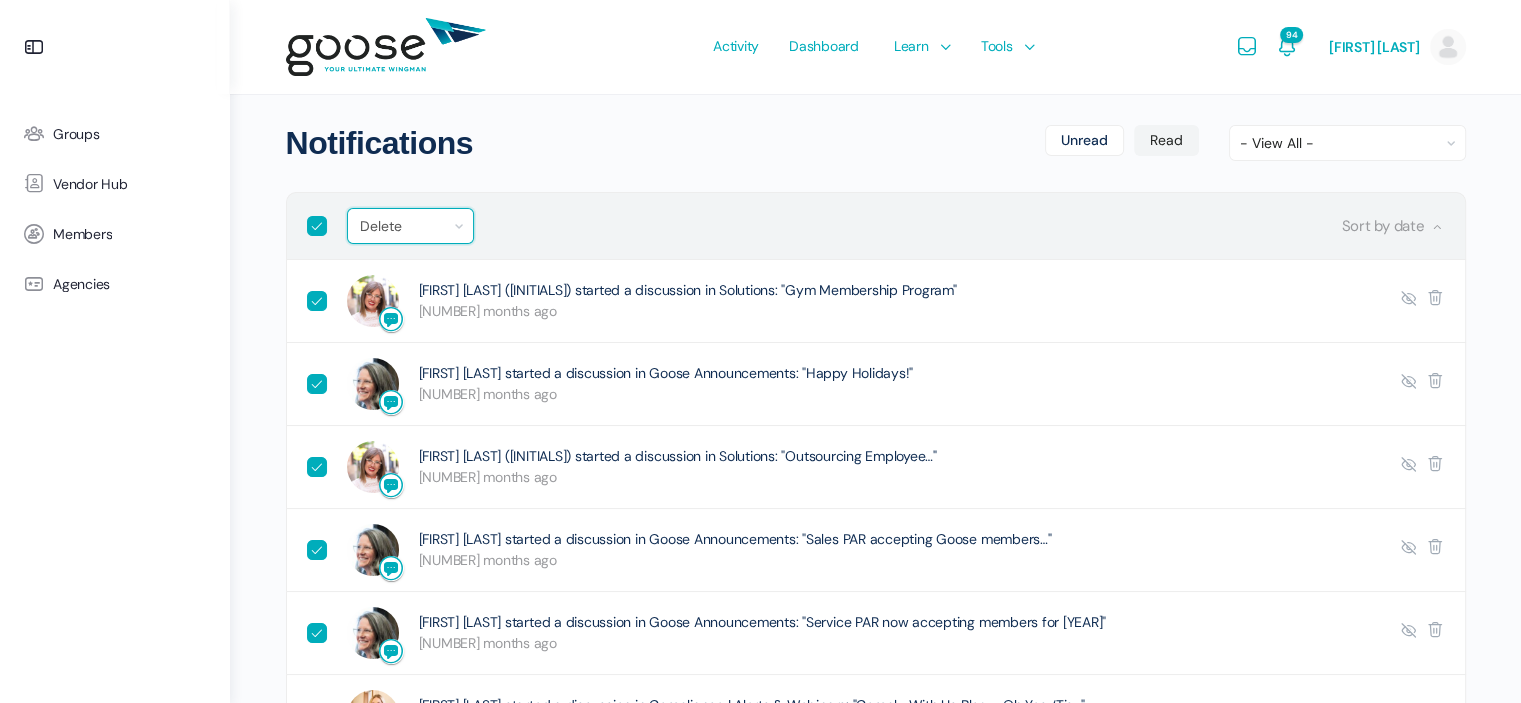click on "Bulk Actions
Mark read
Delete" at bounding box center (410, 226) 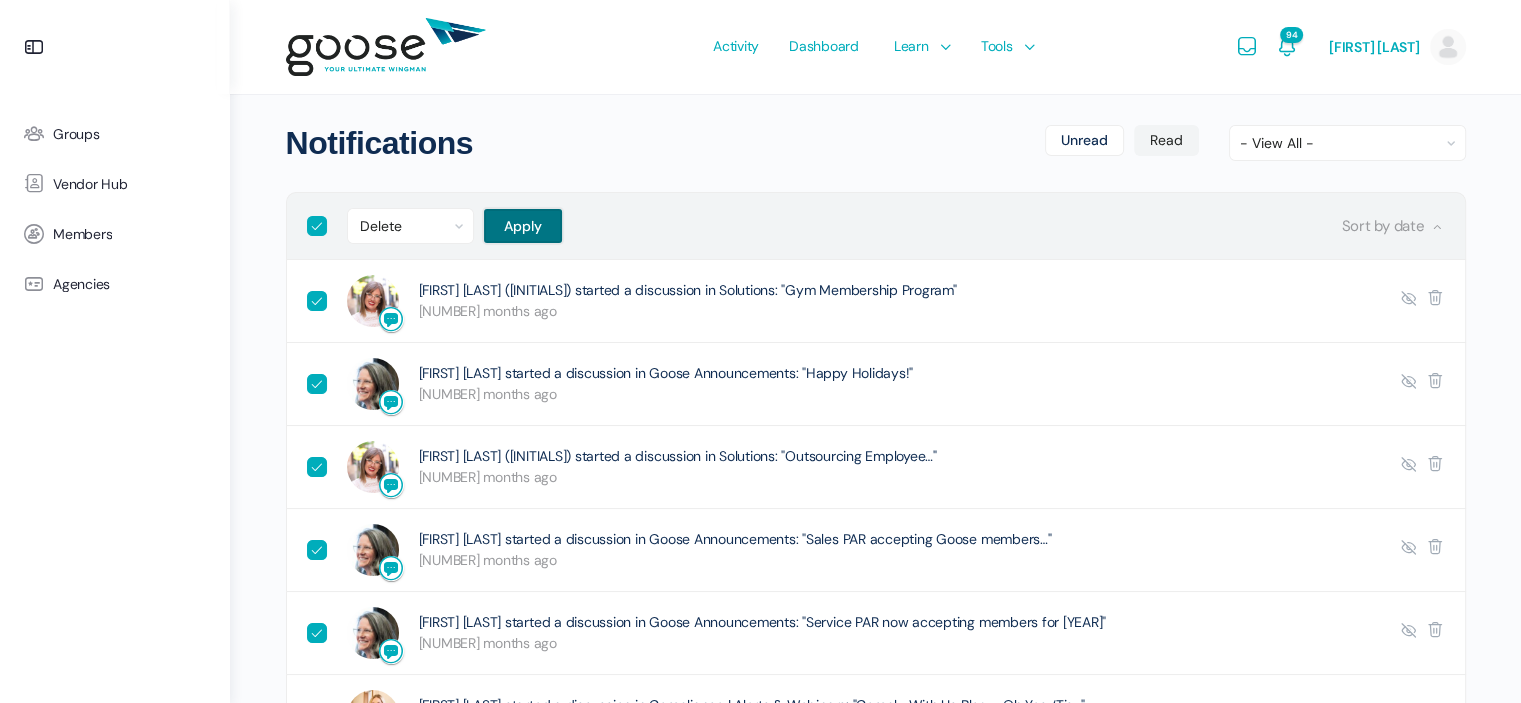 click on "Apply" at bounding box center [523, 226] 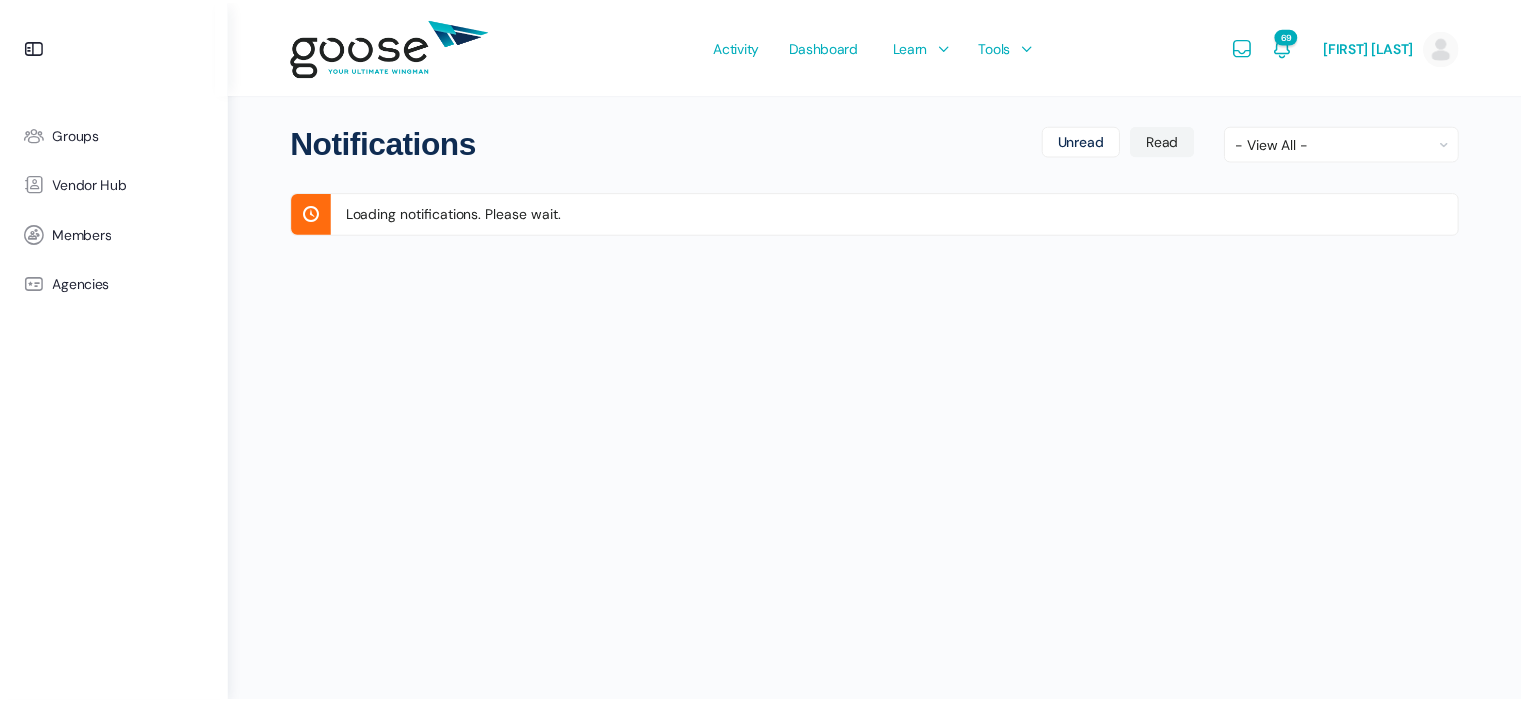scroll, scrollTop: 0, scrollLeft: 0, axis: both 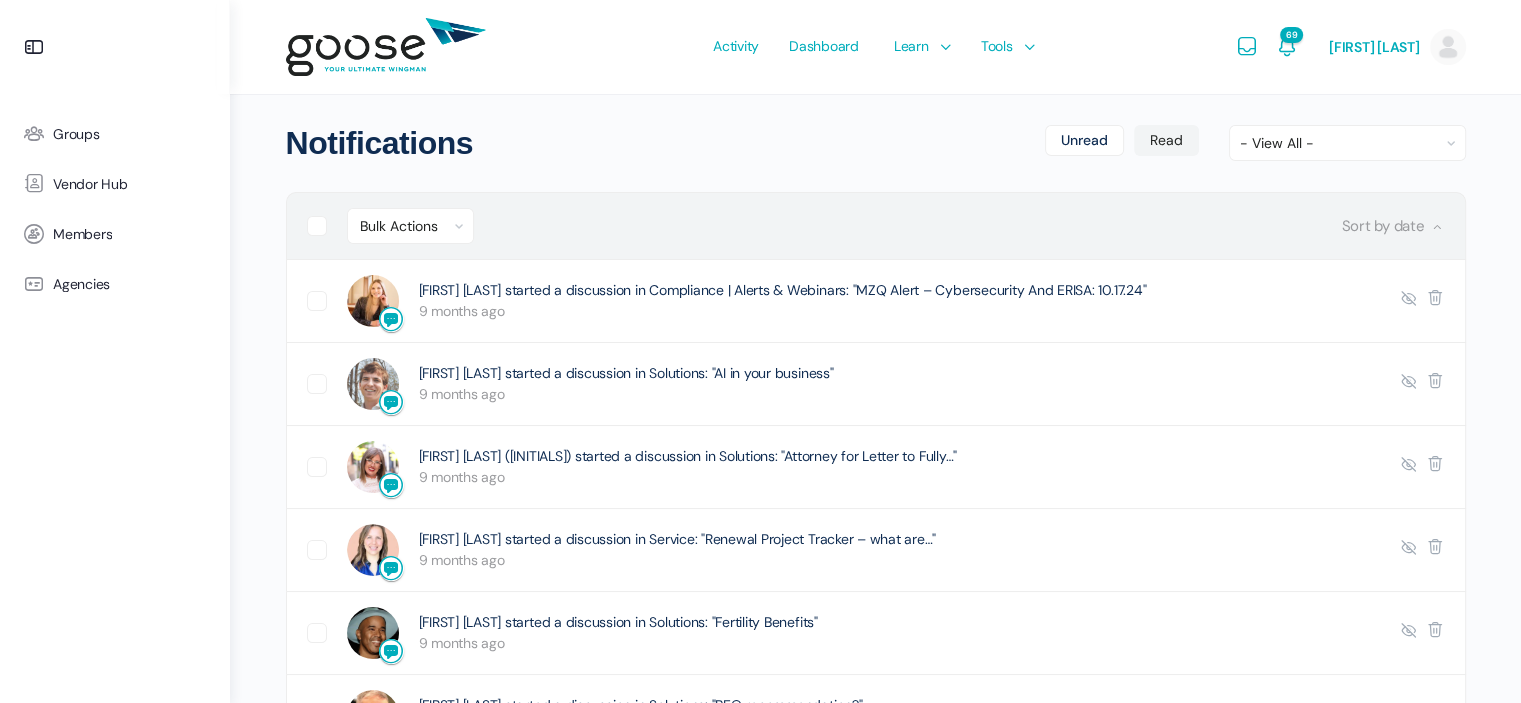 click at bounding box center (327, 226) 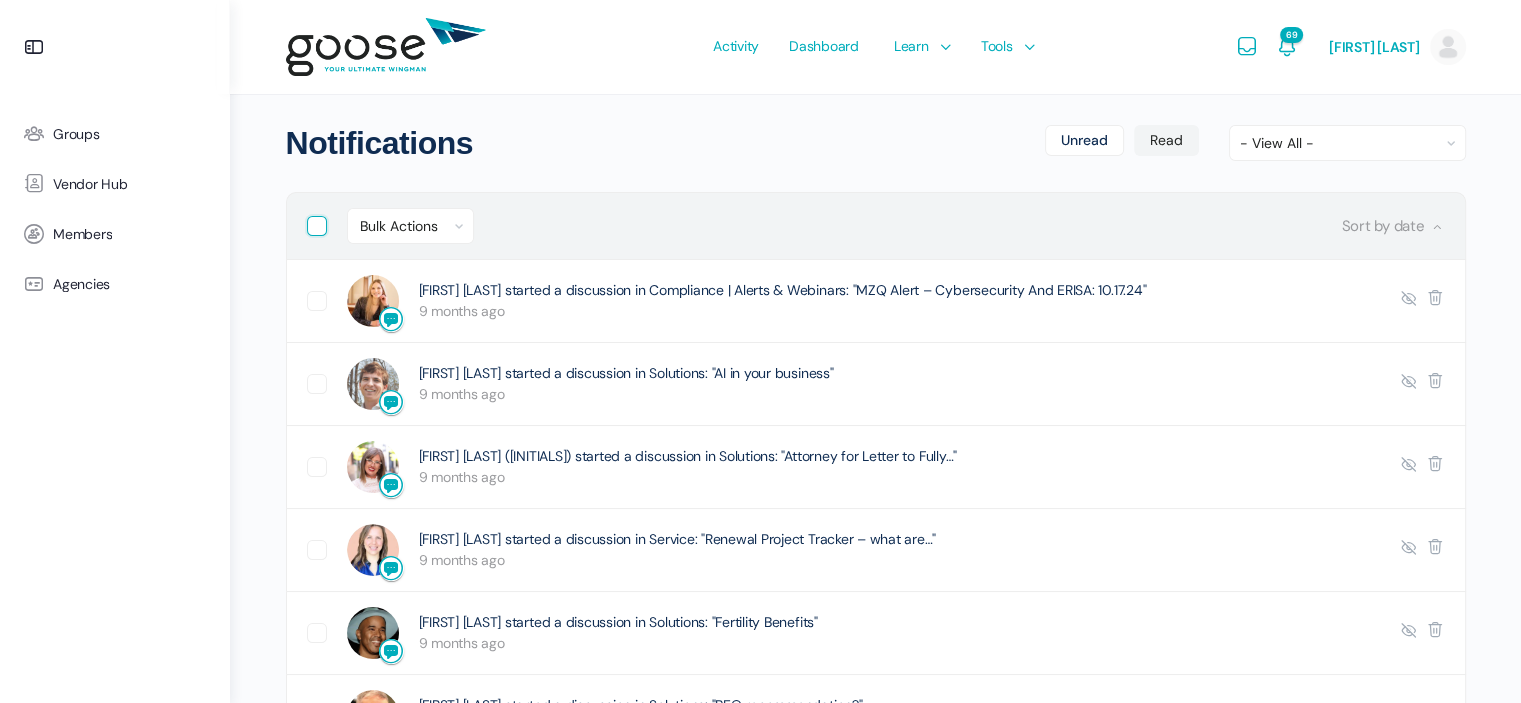click at bounding box center [313, 222] 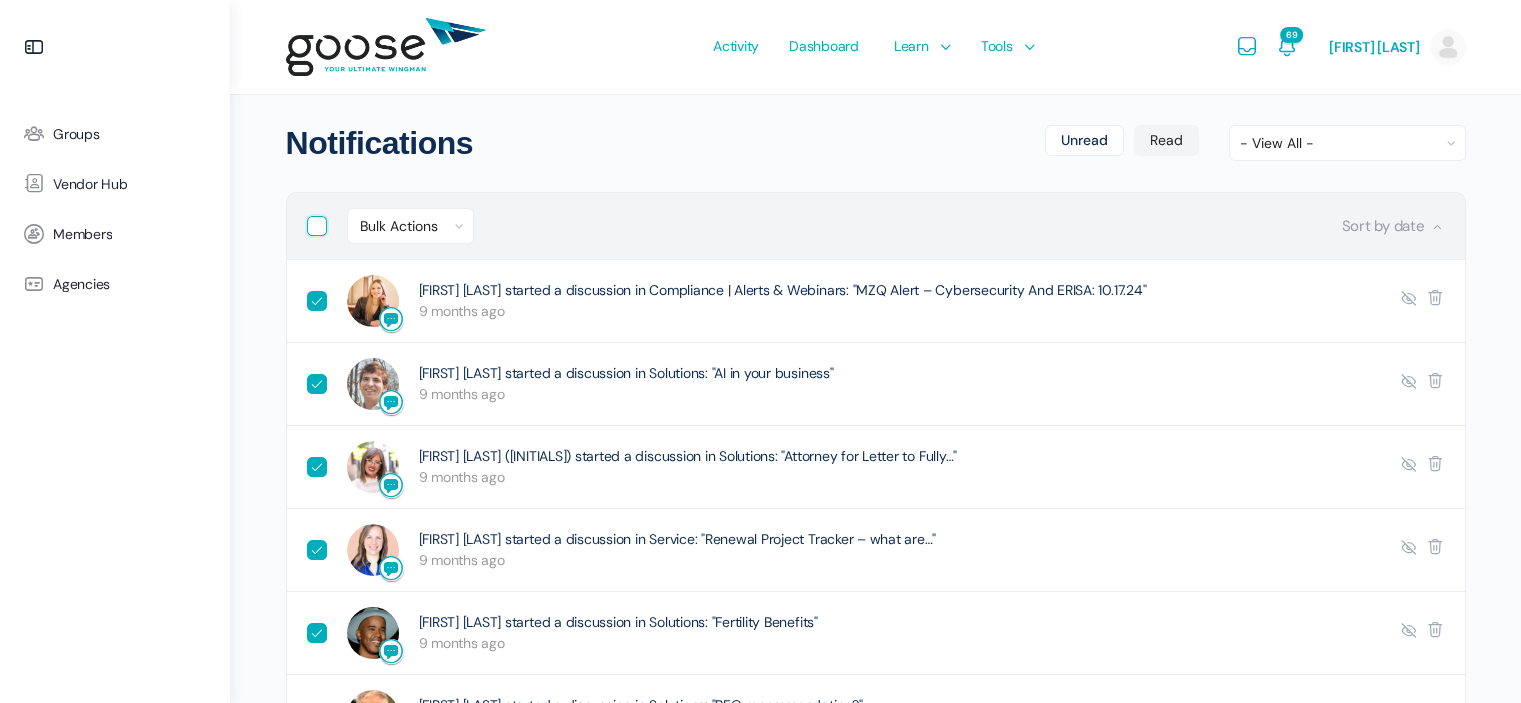 checkbox on "true" 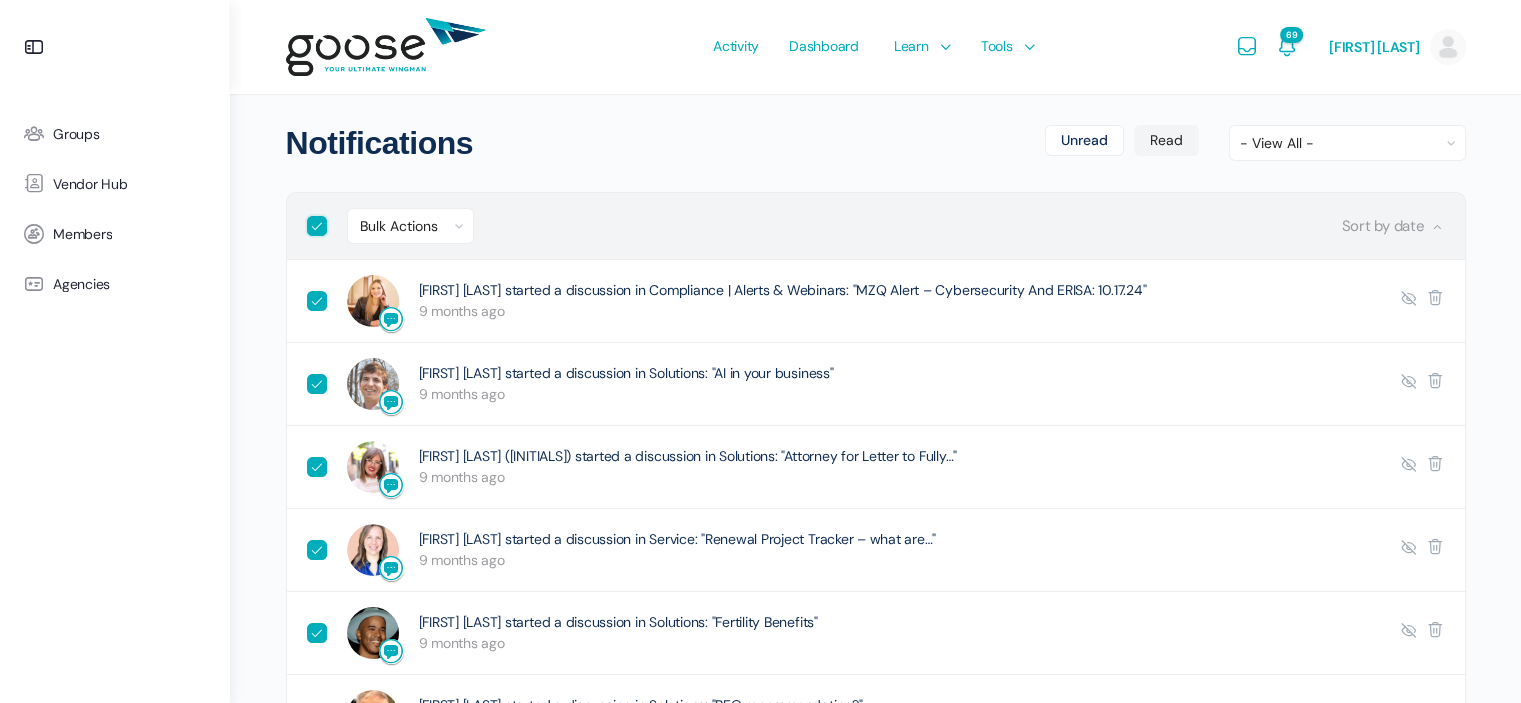 checkbox on "true" 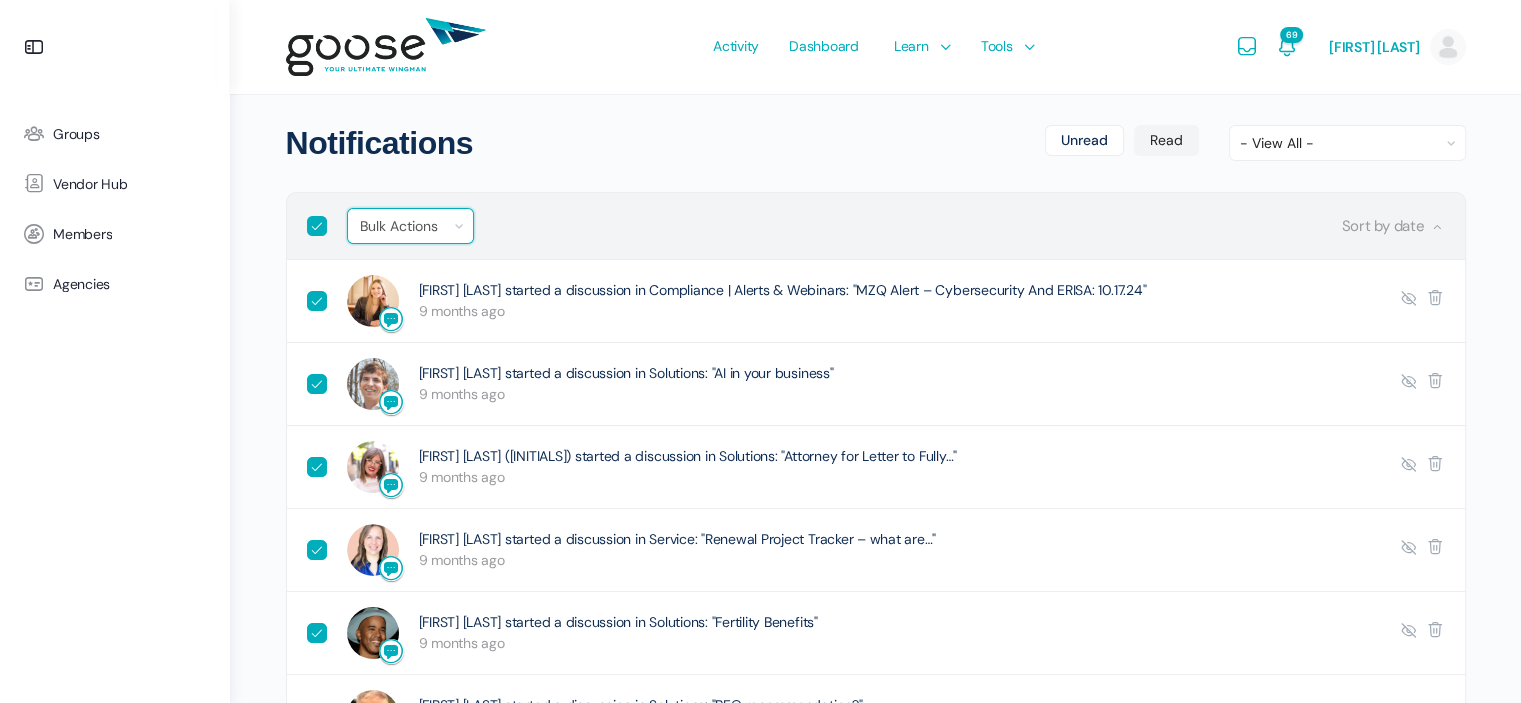 click on "Bulk Actions
Mark read
Delete" at bounding box center (410, 226) 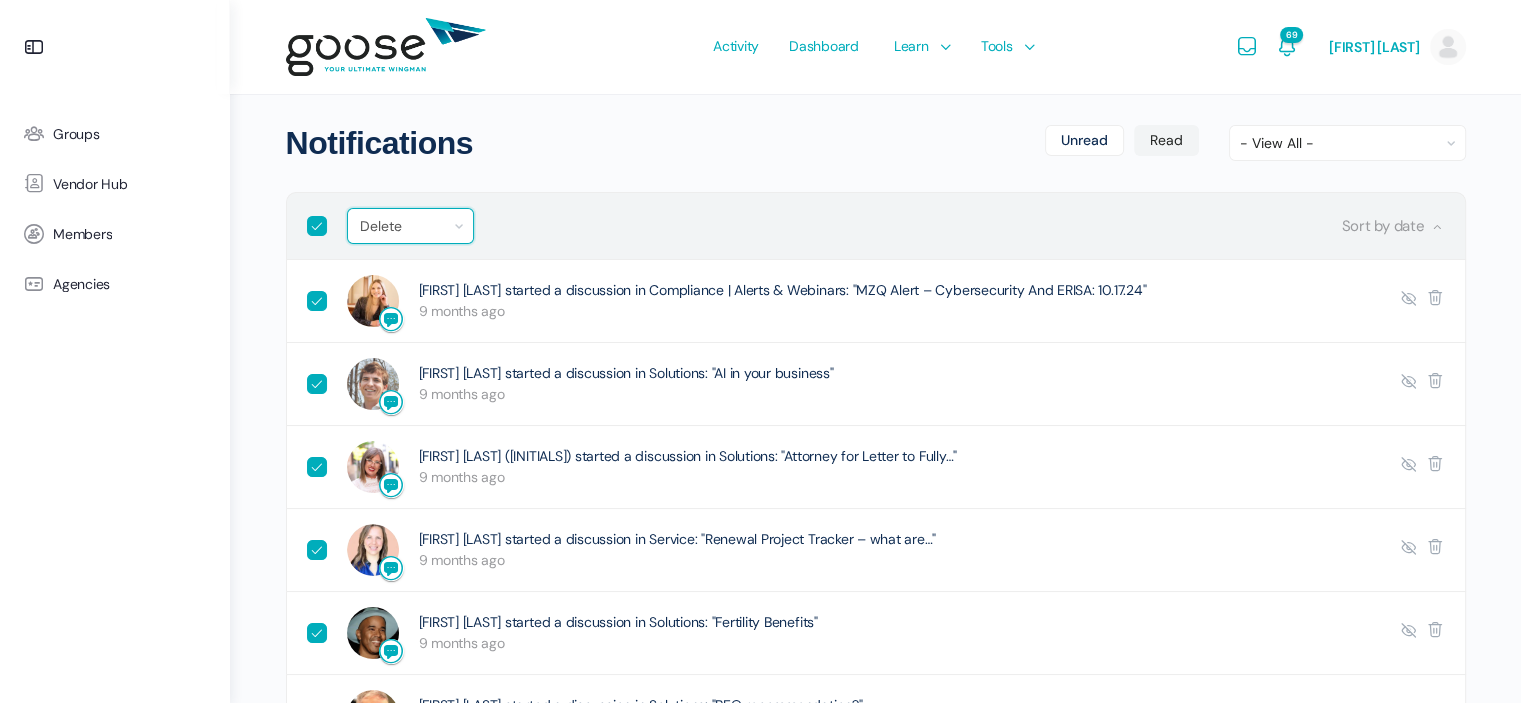 click on "Bulk Actions
Mark read
Delete" at bounding box center [410, 226] 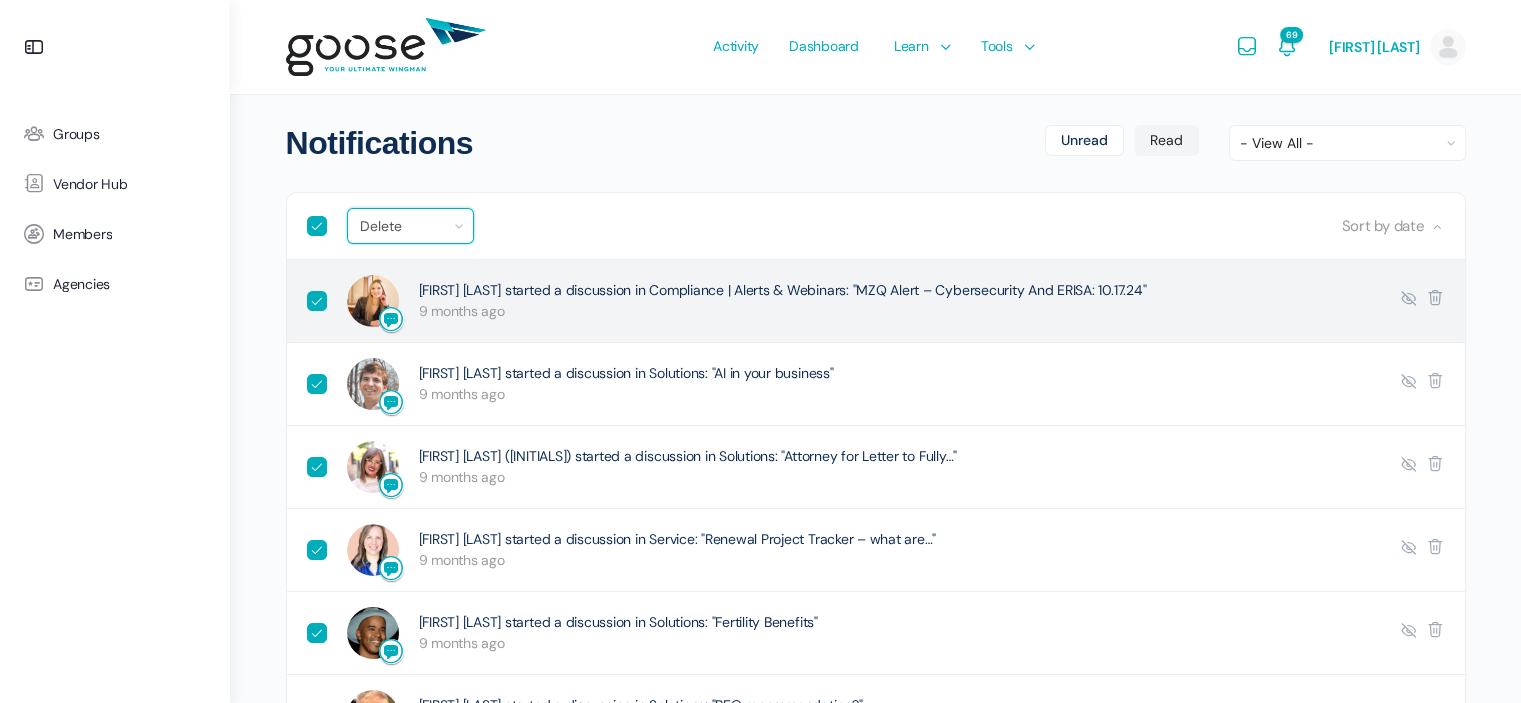 checkbox on "true" 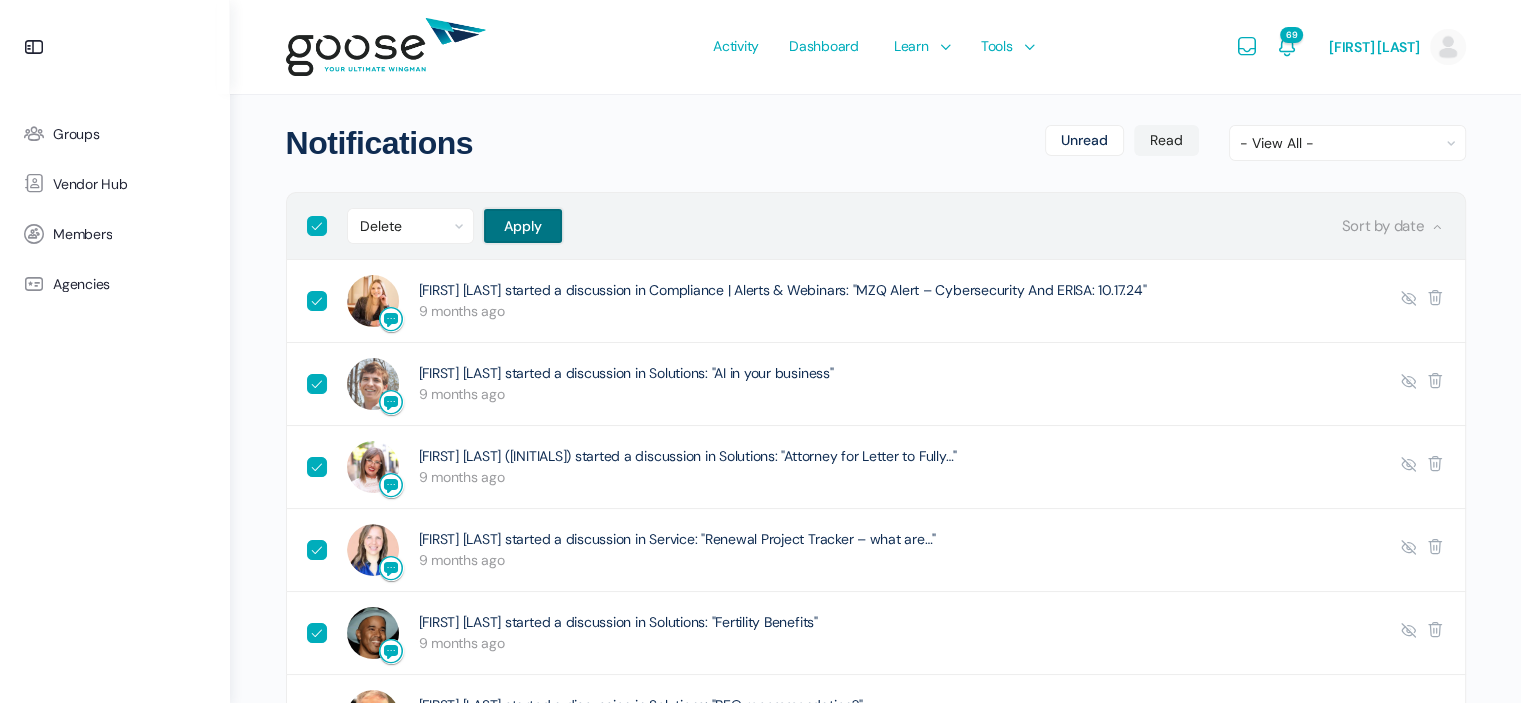 click on "Apply" at bounding box center (523, 226) 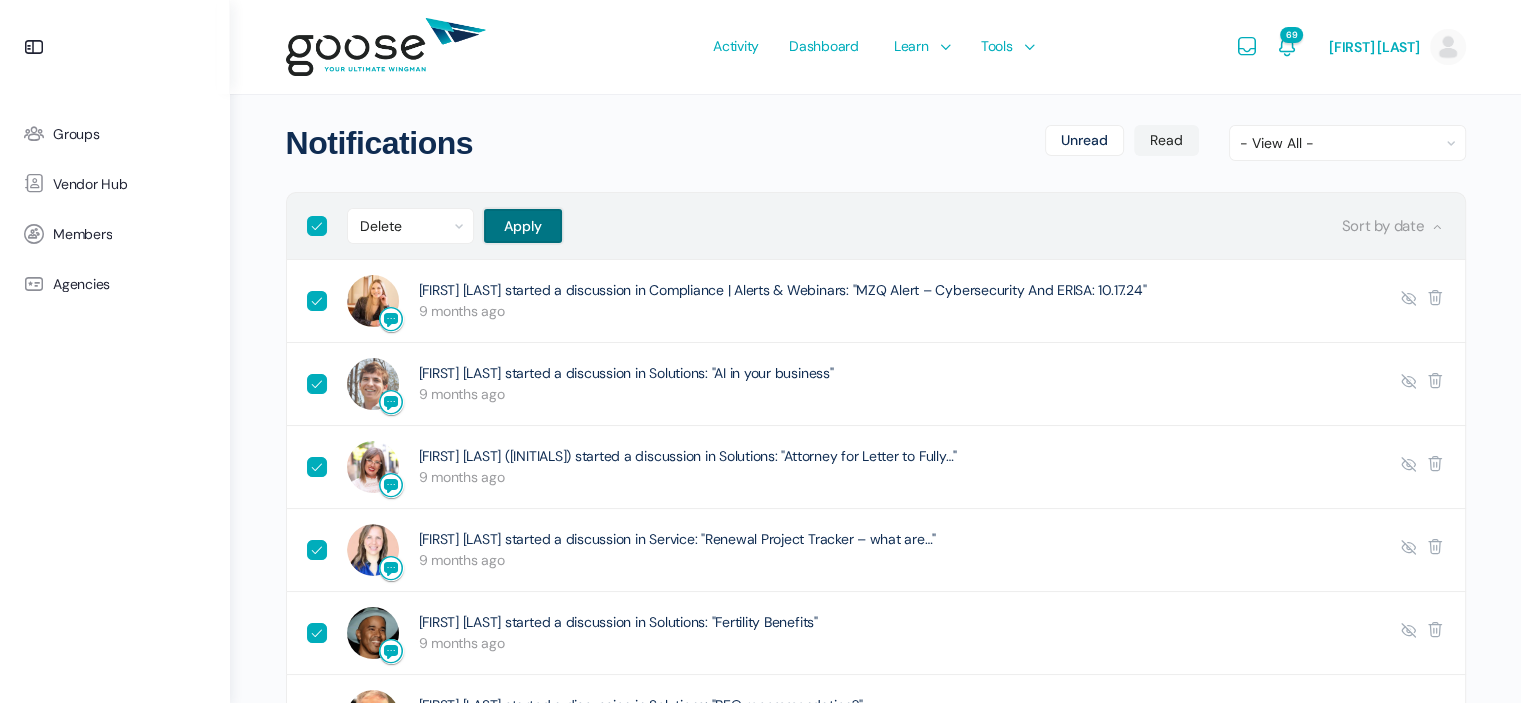 click on "Apply" at bounding box center (523, 226) 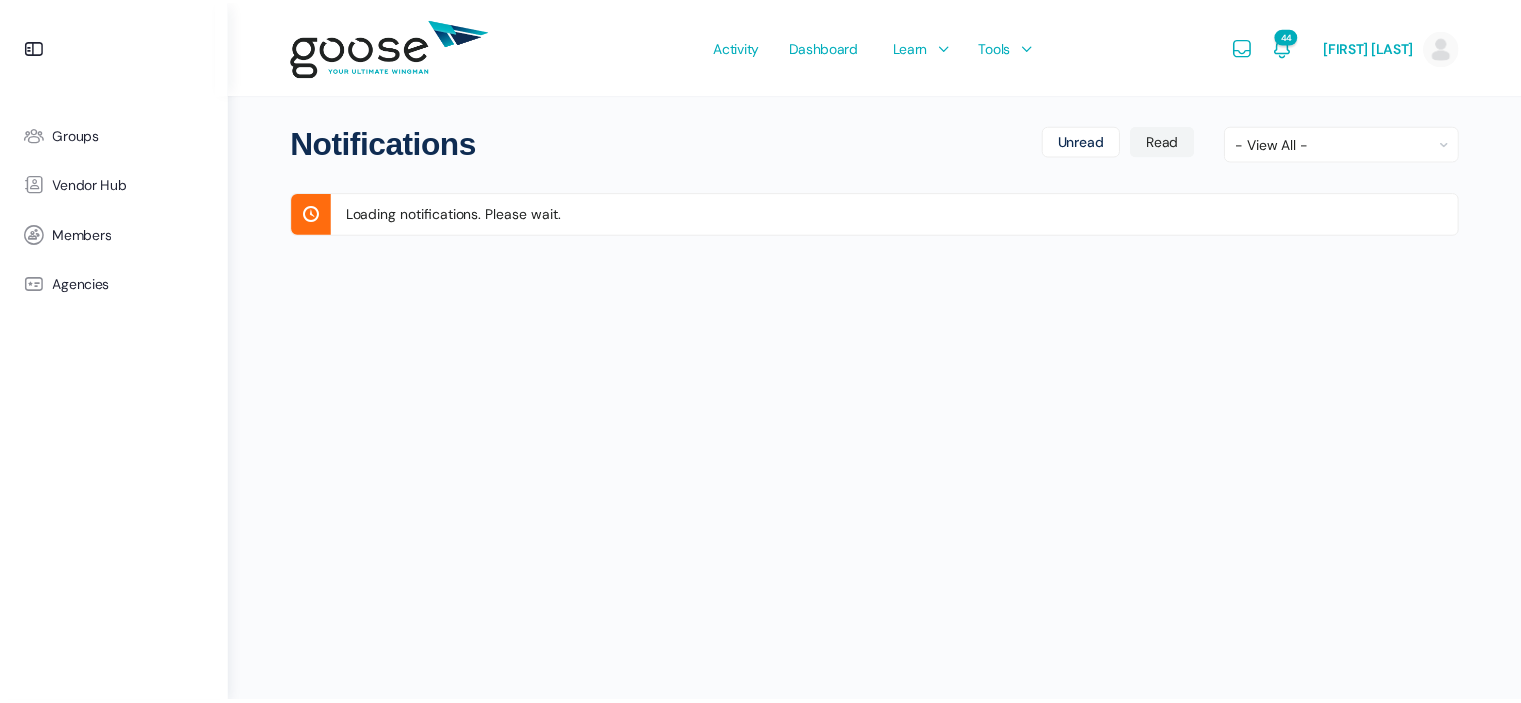 scroll, scrollTop: 0, scrollLeft: 0, axis: both 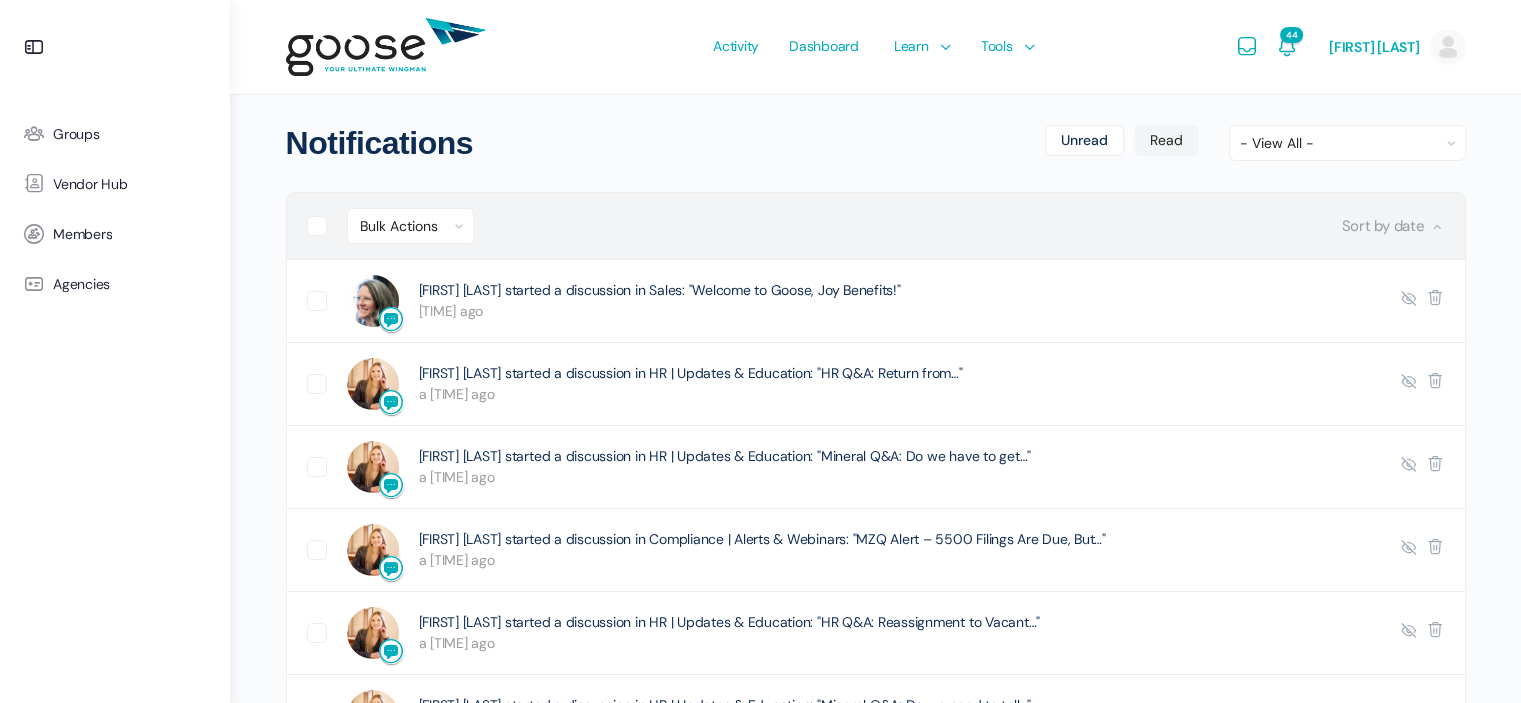 click at bounding box center [327, 226] 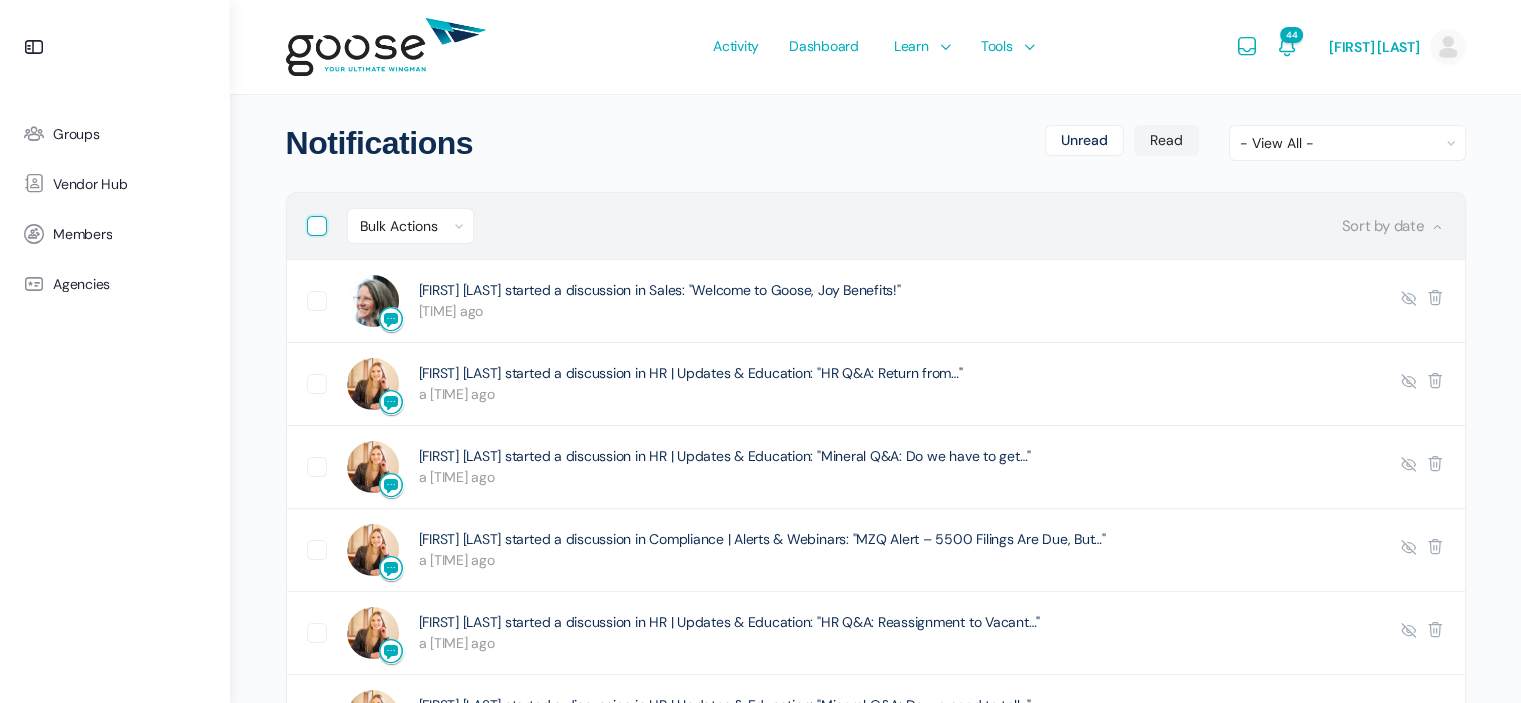 click at bounding box center [313, 222] 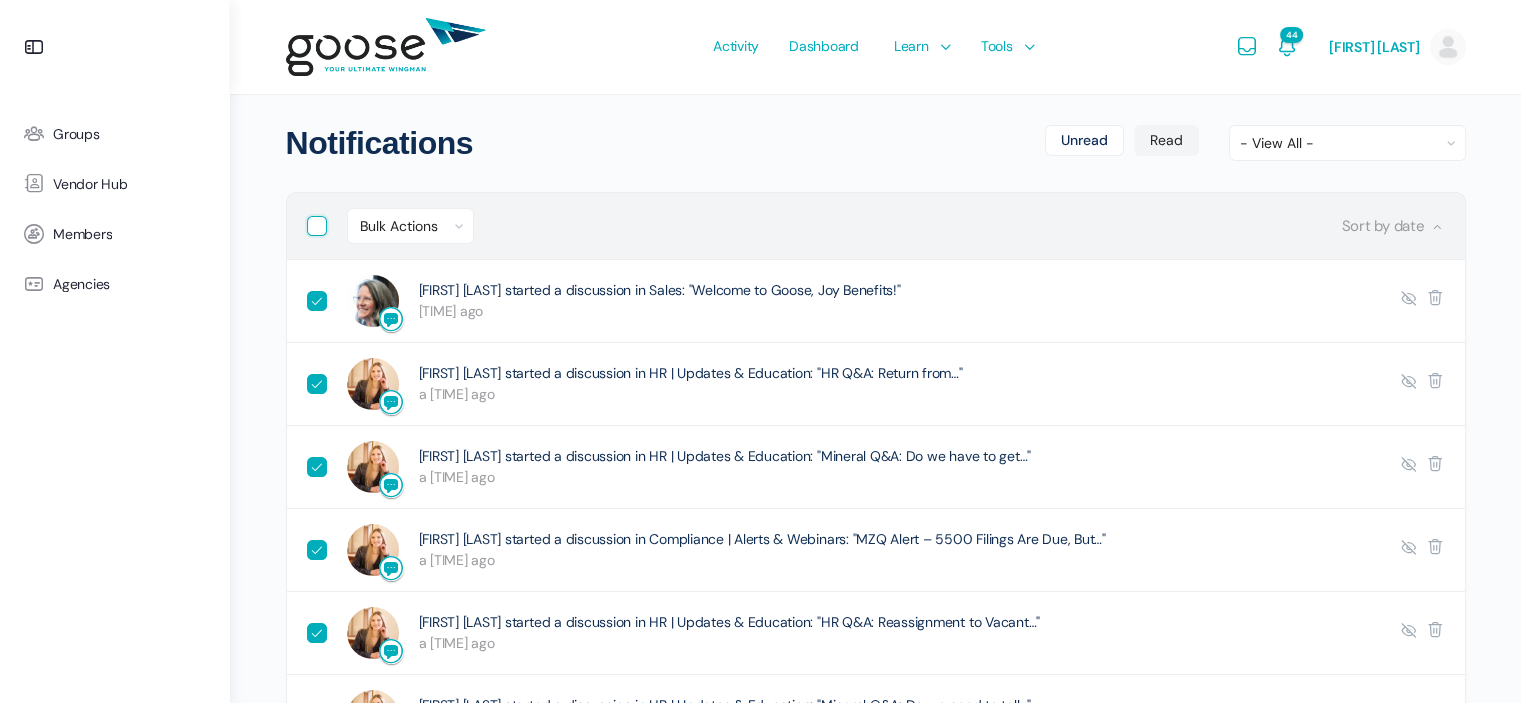 checkbox on "true" 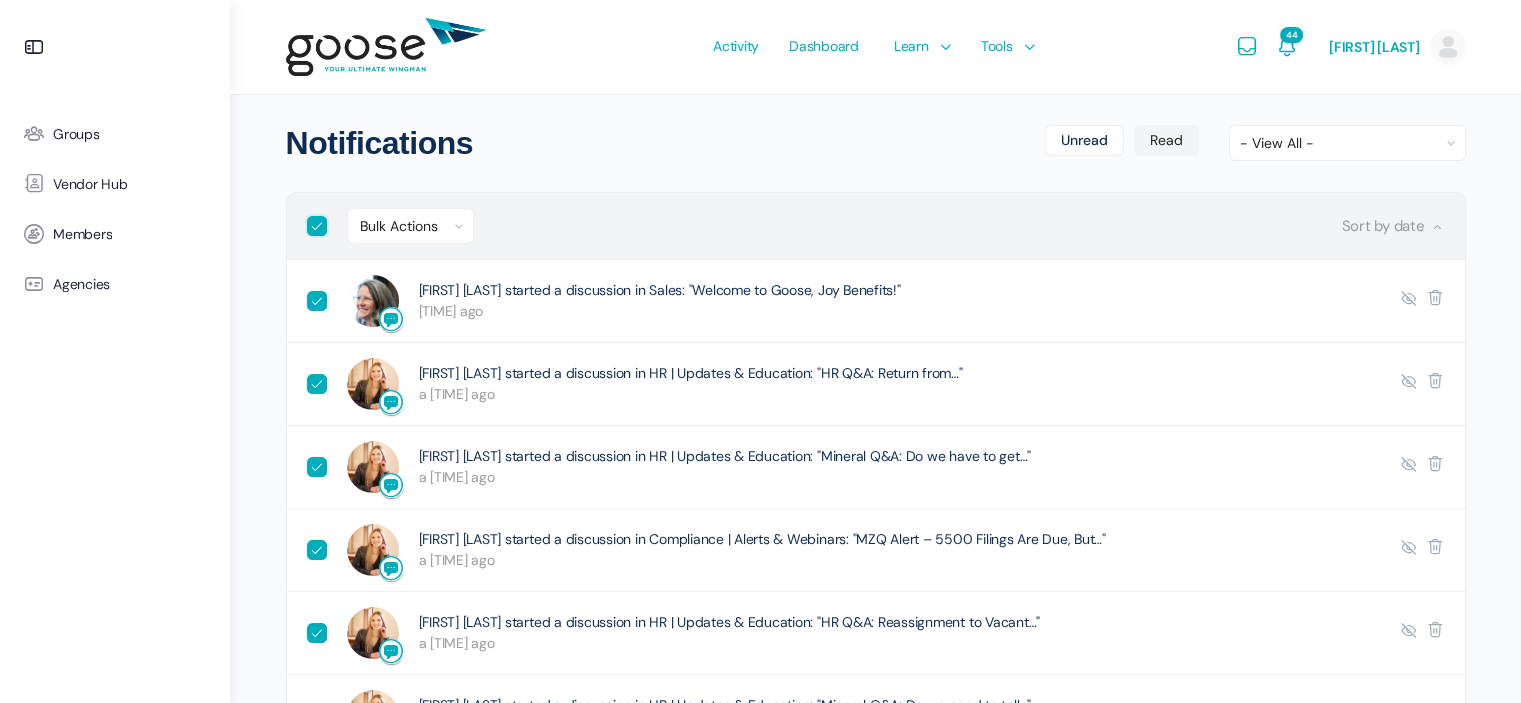 checkbox on "true" 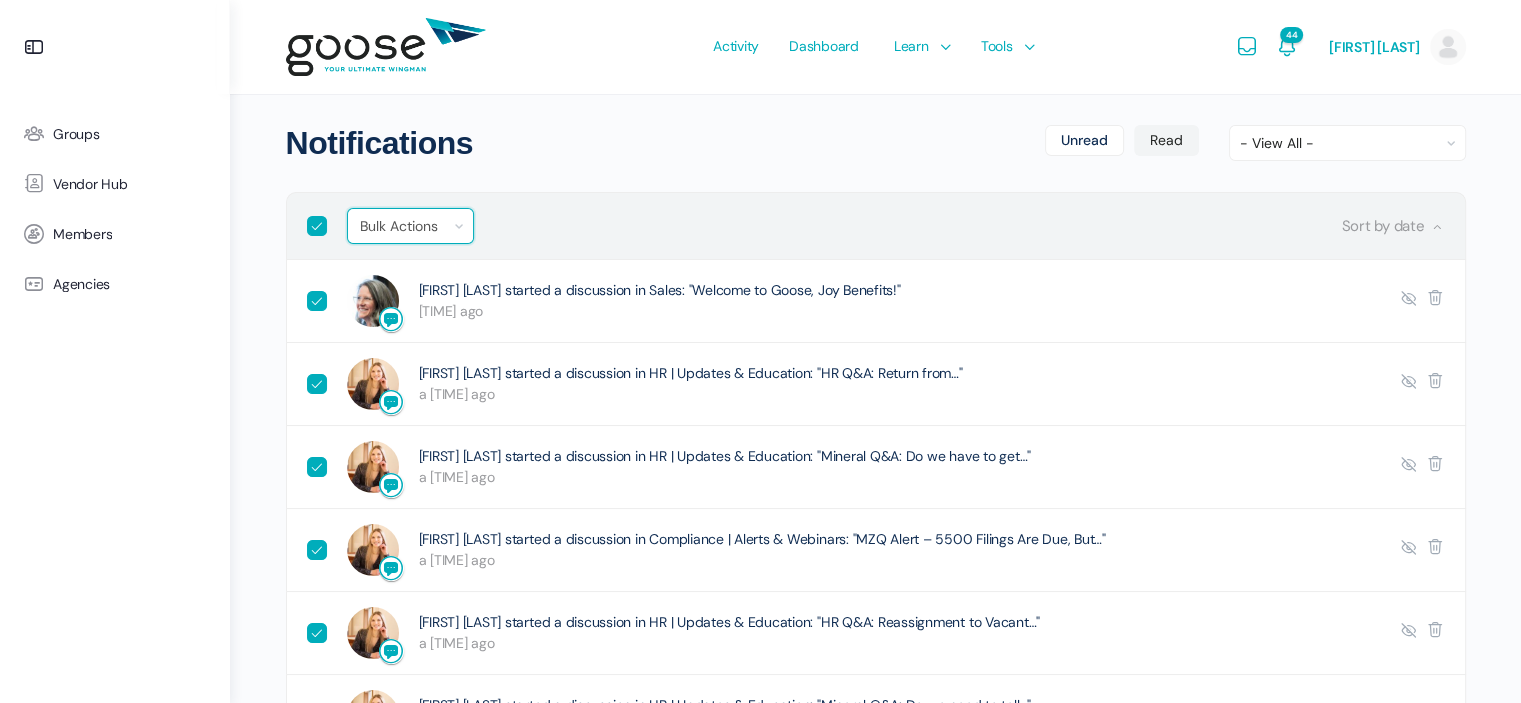 click on "Bulk Actions
Mark read
Delete" at bounding box center [410, 226] 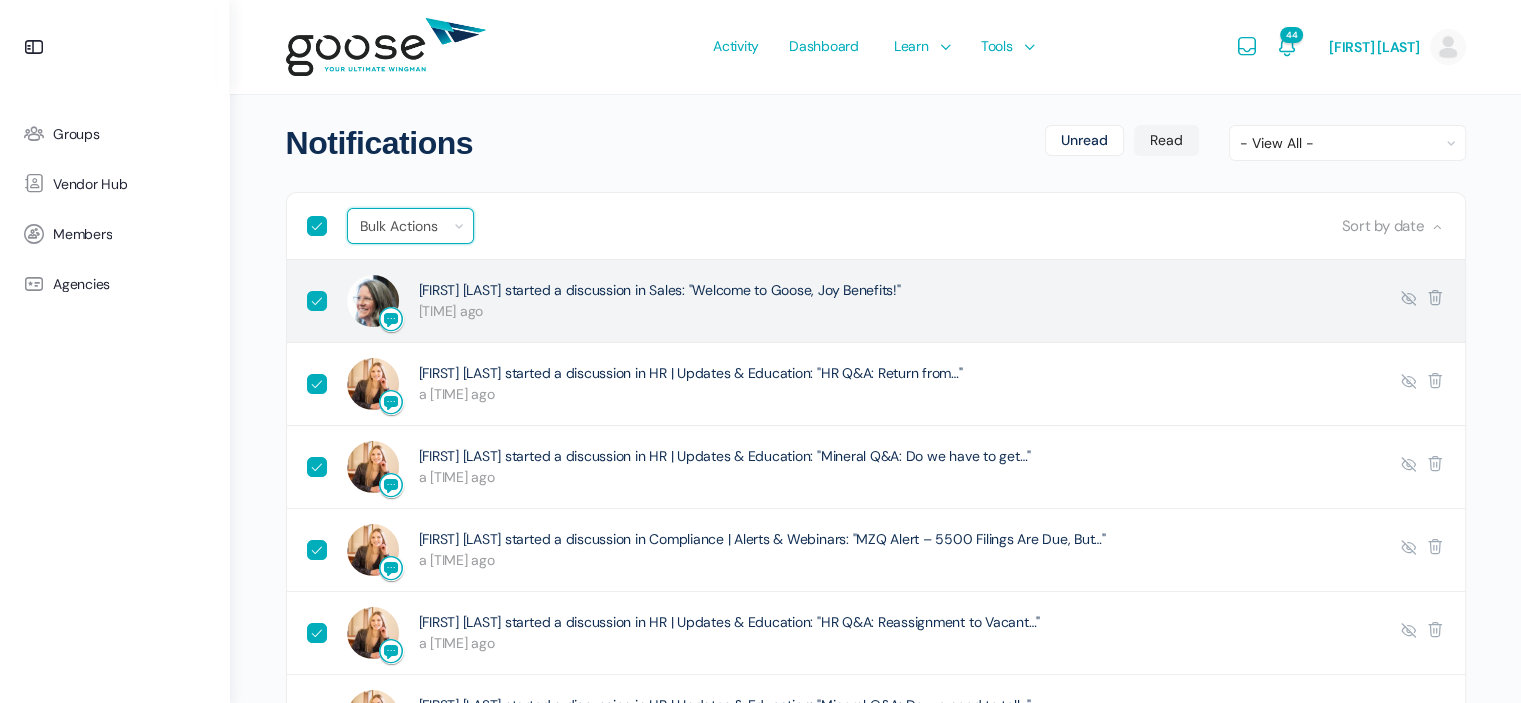 select on "delete" 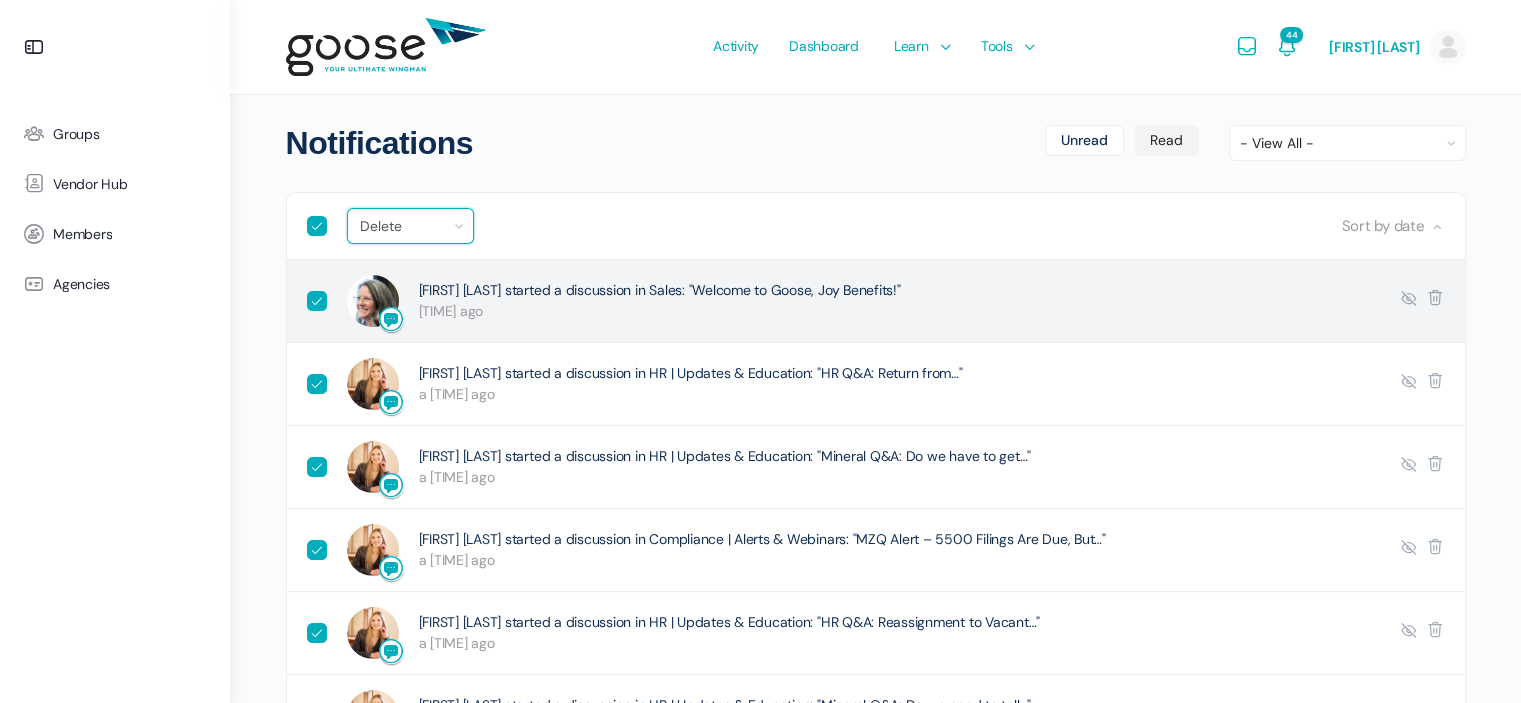 click on "Bulk Actions
Mark read
Delete" at bounding box center (410, 226) 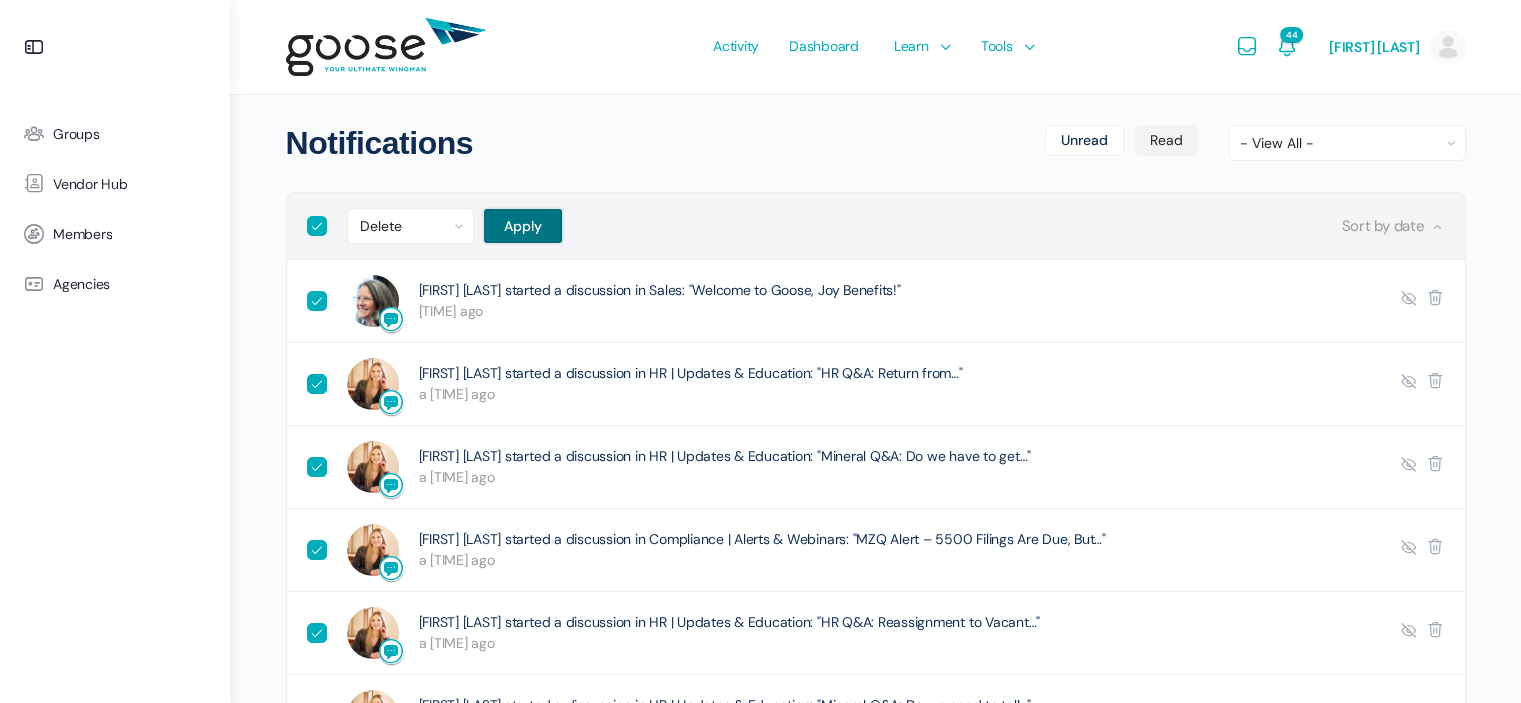 click on "Apply" at bounding box center (523, 226) 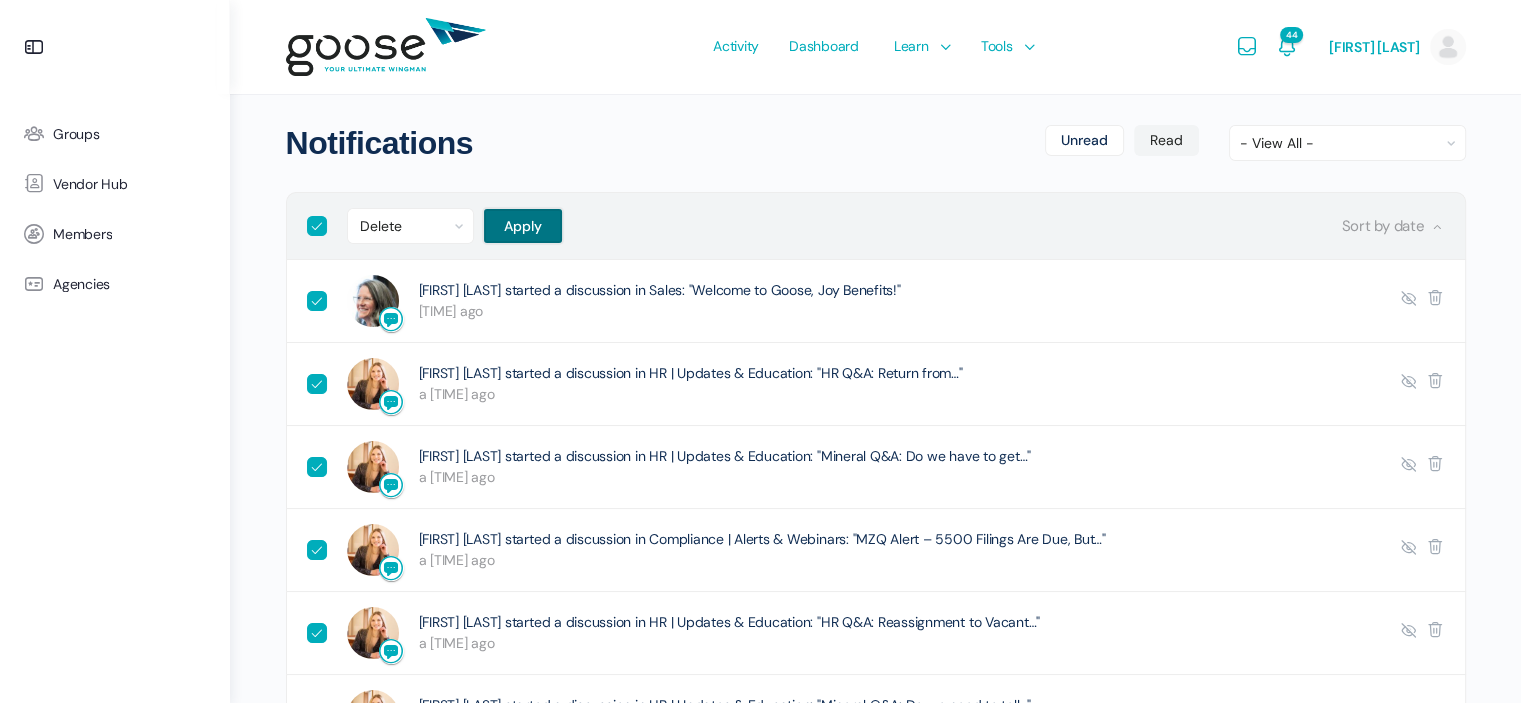 click on "Apply" at bounding box center [523, 226] 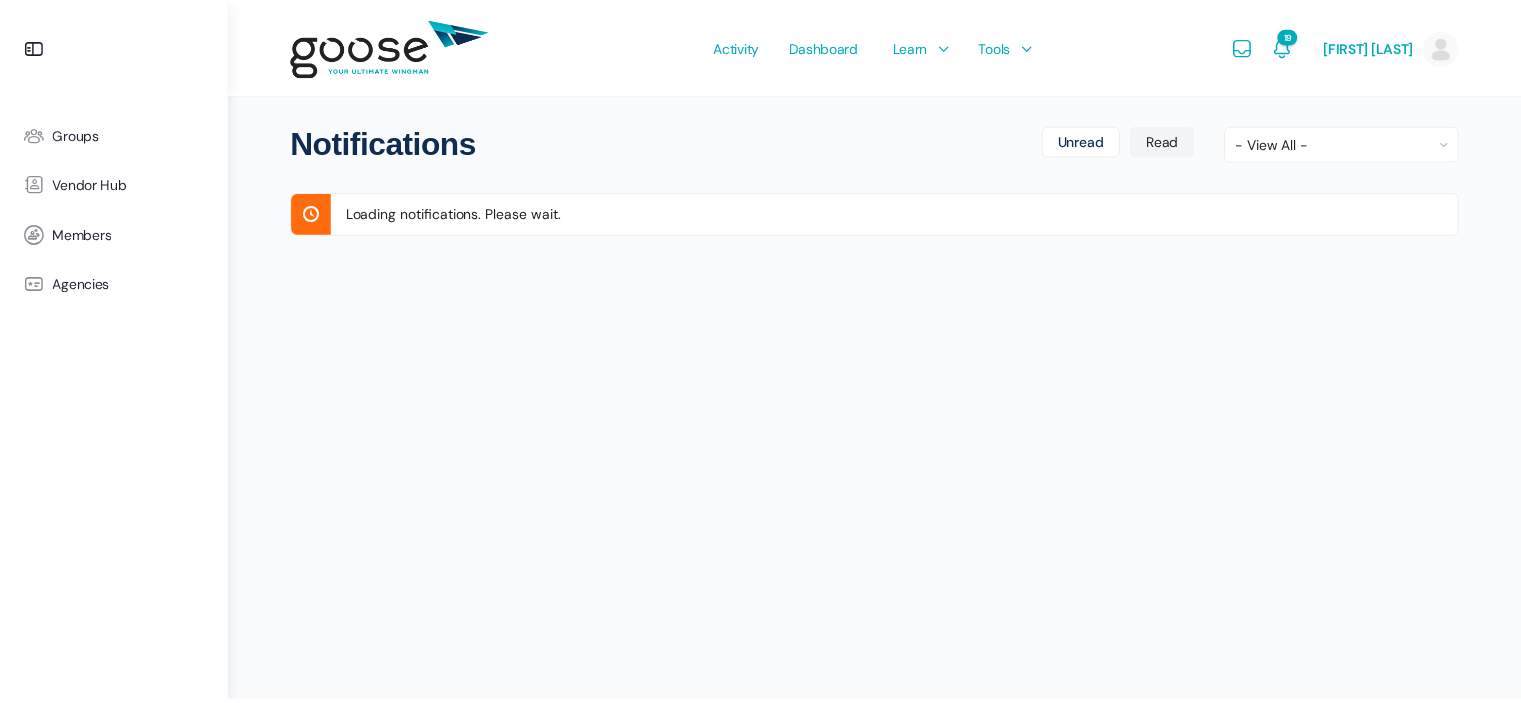 scroll, scrollTop: 0, scrollLeft: 0, axis: both 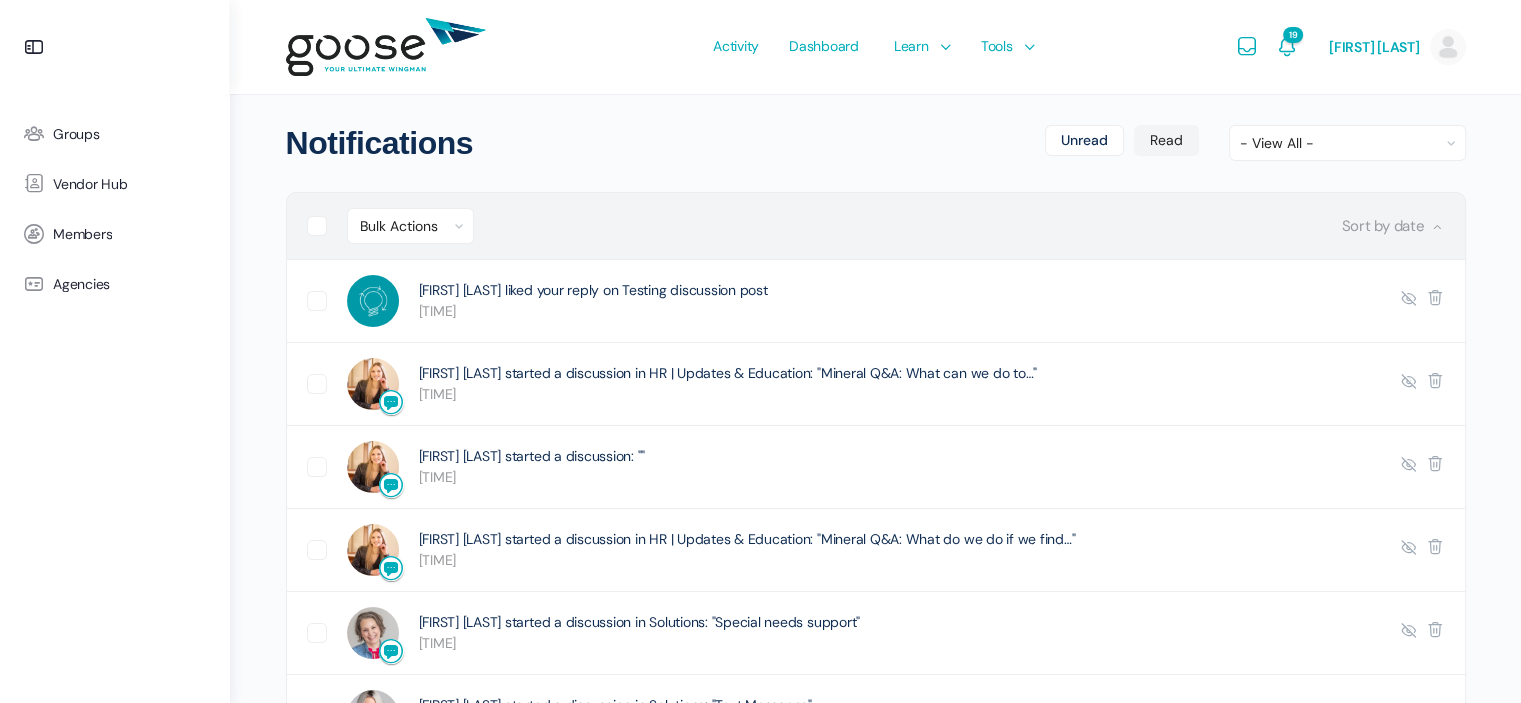 click at bounding box center [327, 226] 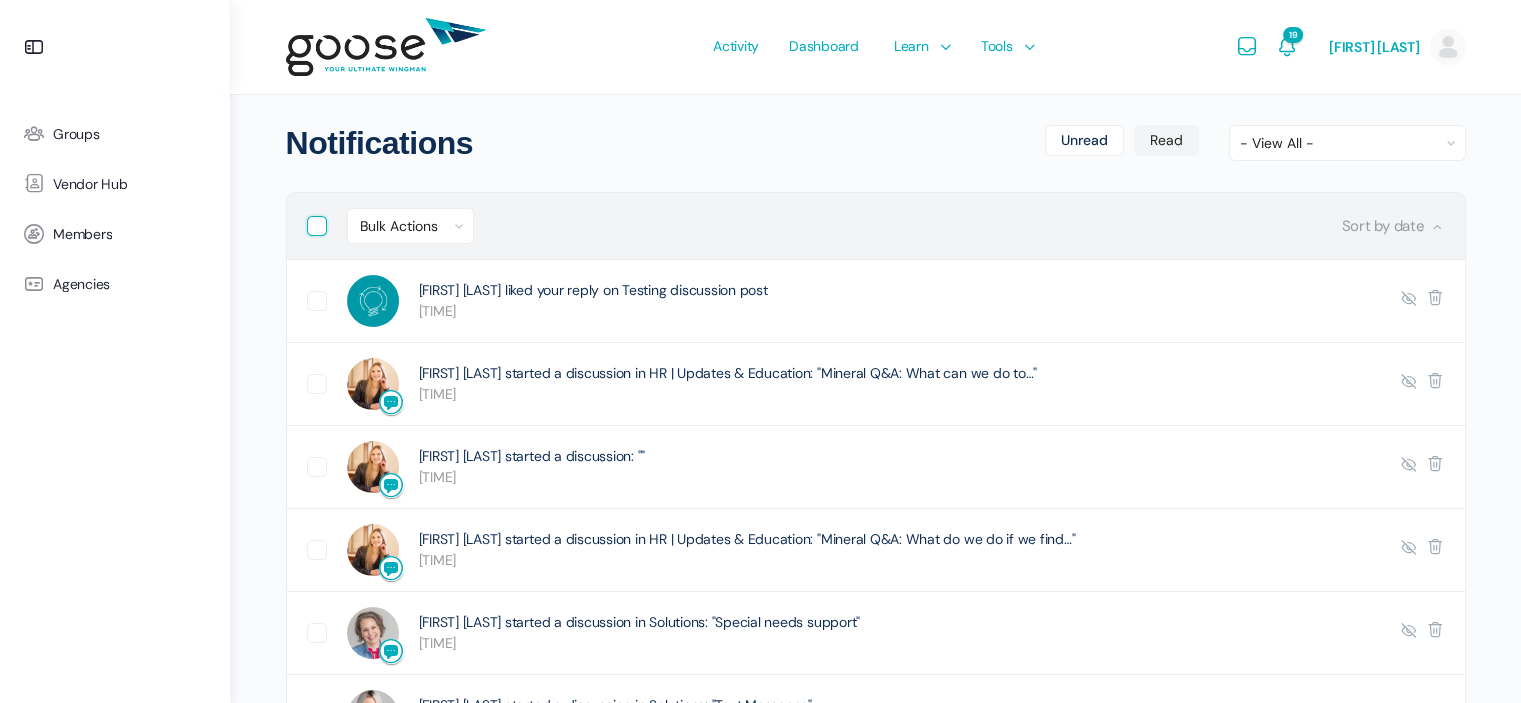 click at bounding box center (313, 222) 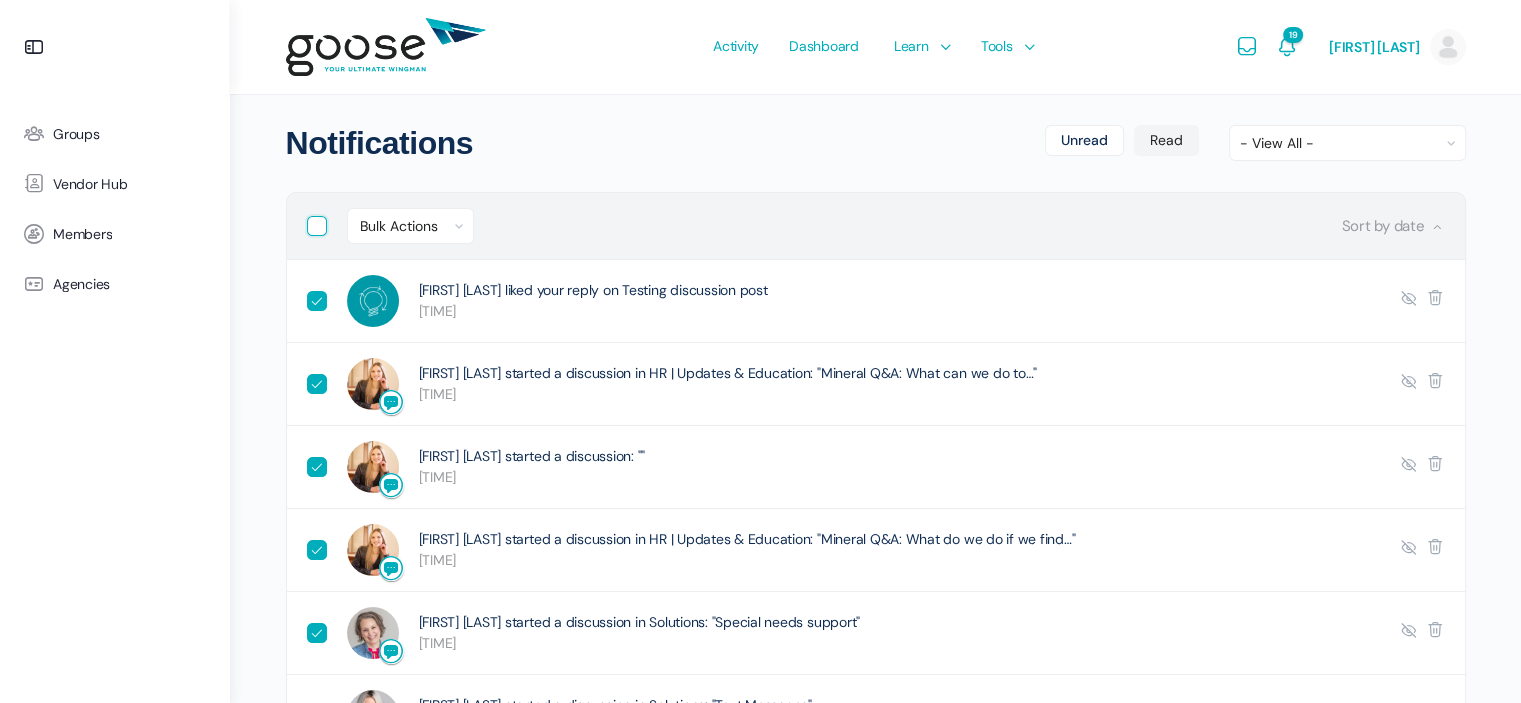 checkbox on "true" 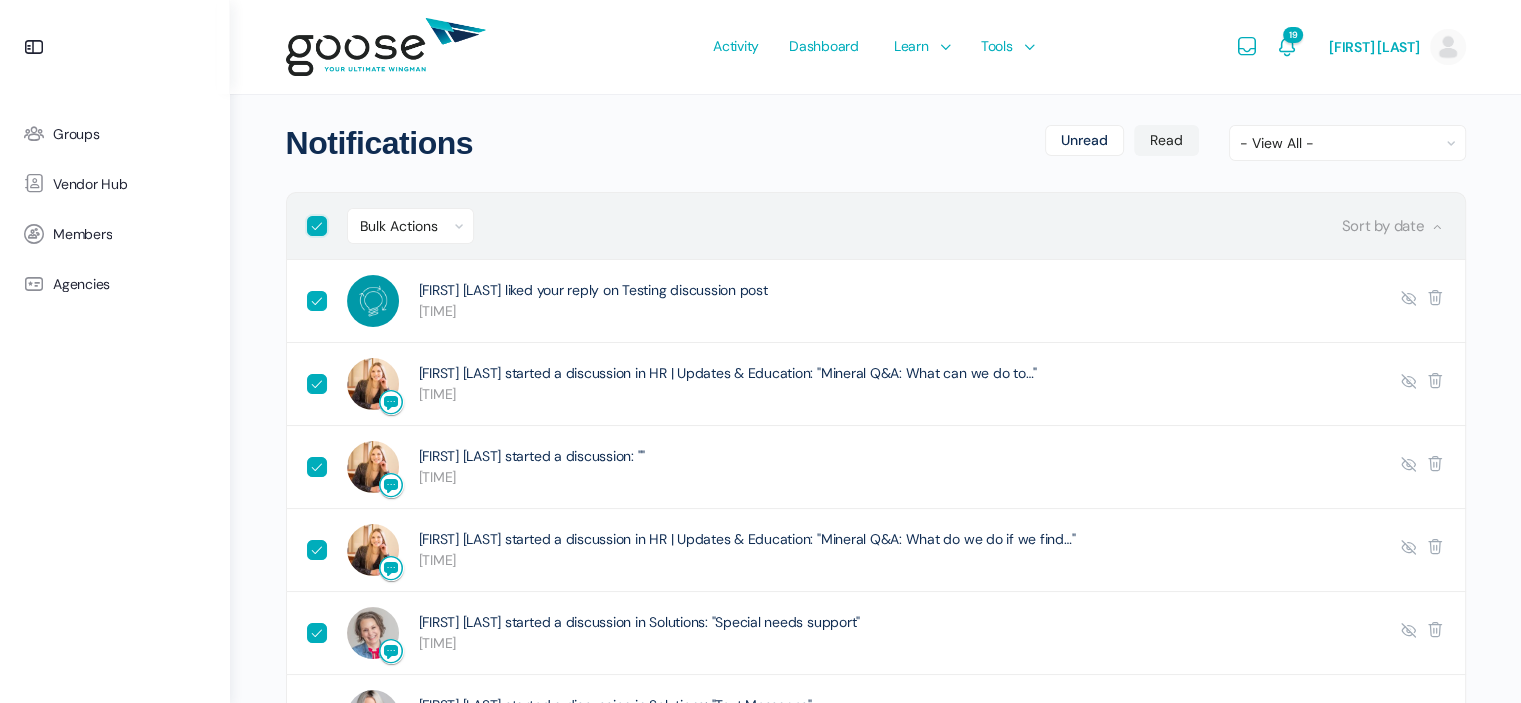 checkbox on "true" 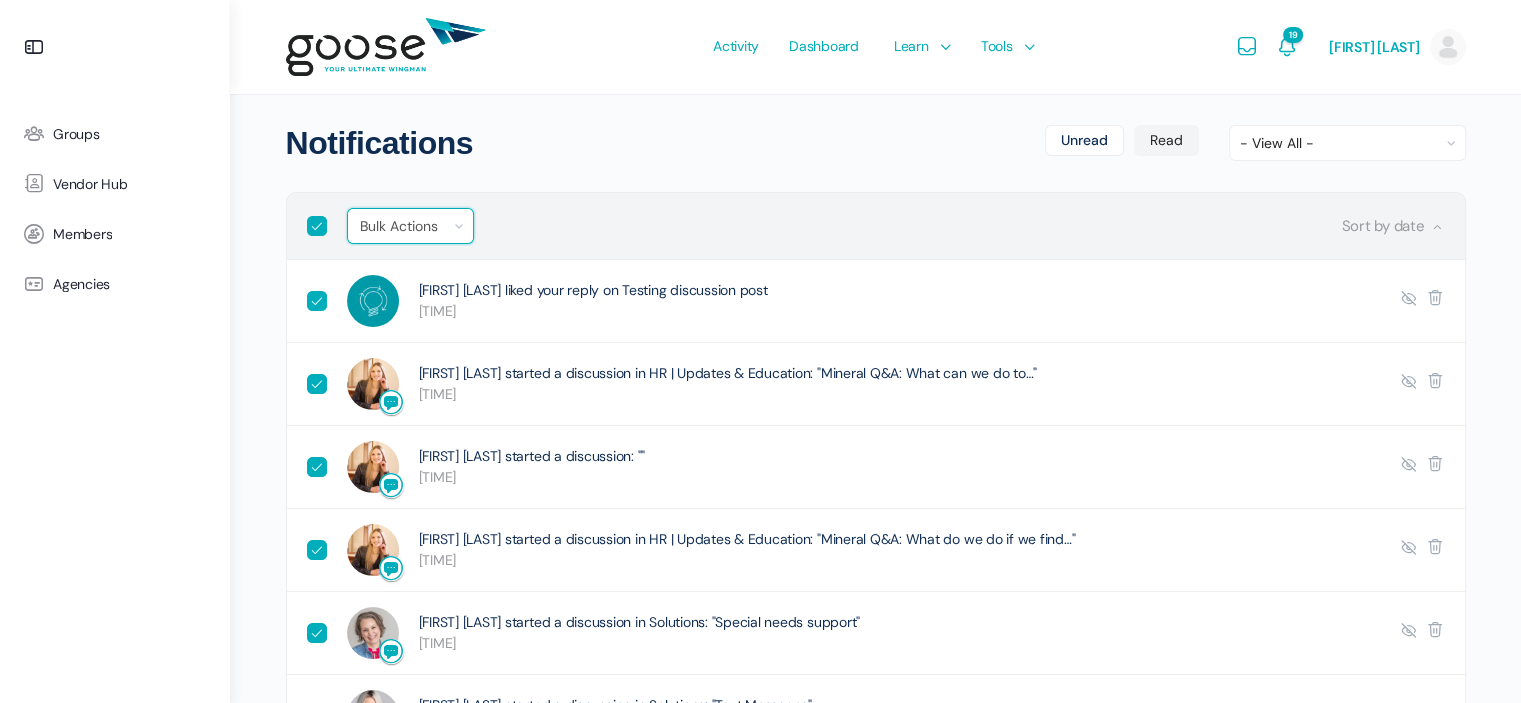 click on "Bulk Actions
Mark read
Delete" at bounding box center (410, 226) 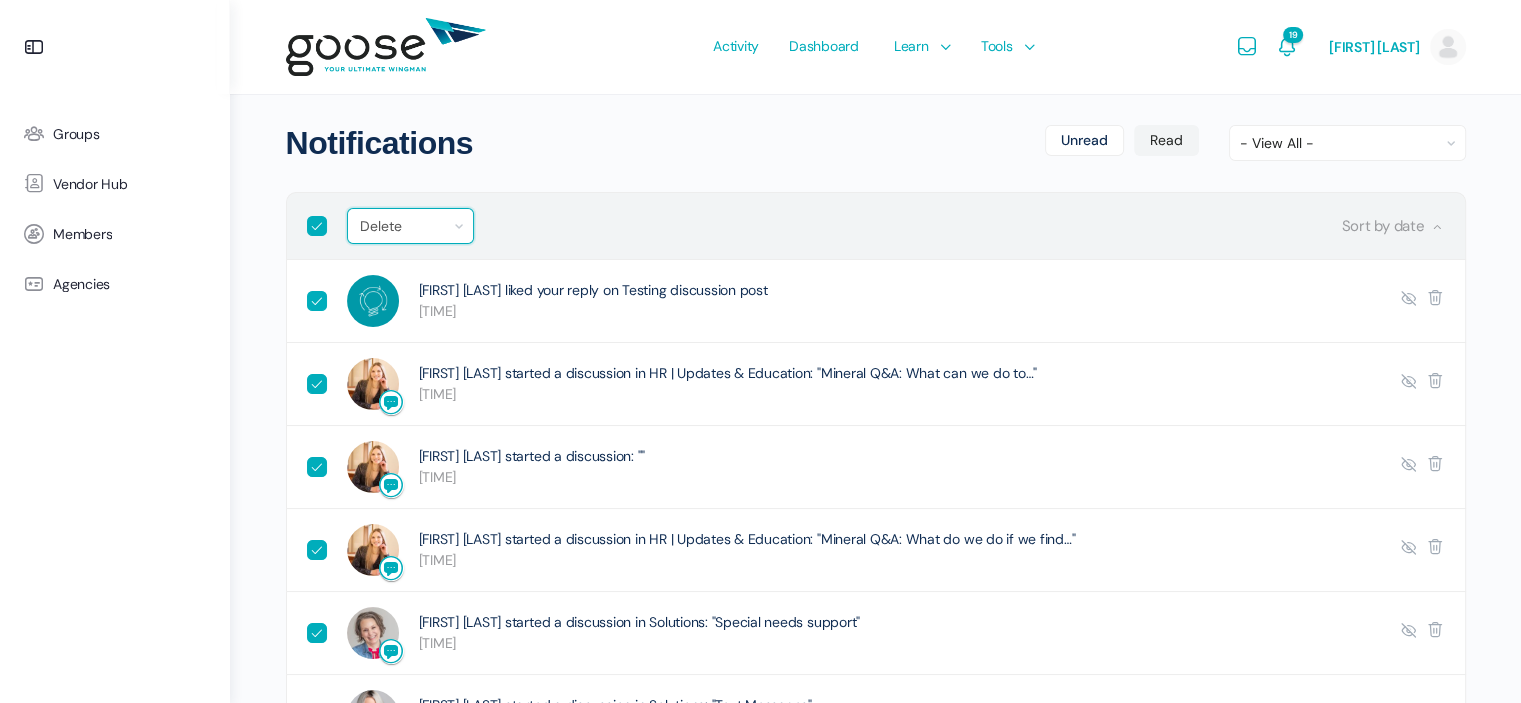 click on "Bulk Actions
Mark read
Delete" at bounding box center (410, 226) 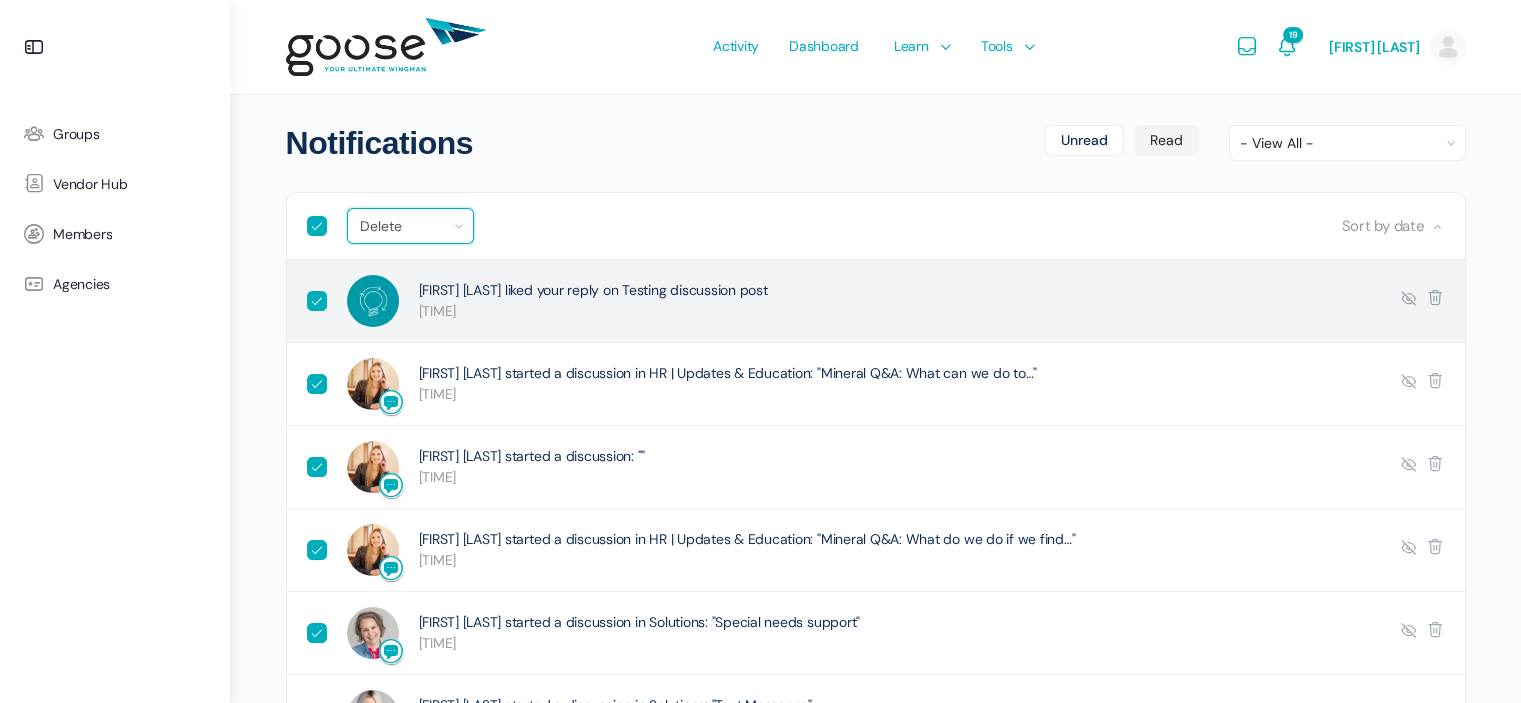 checkbox on "true" 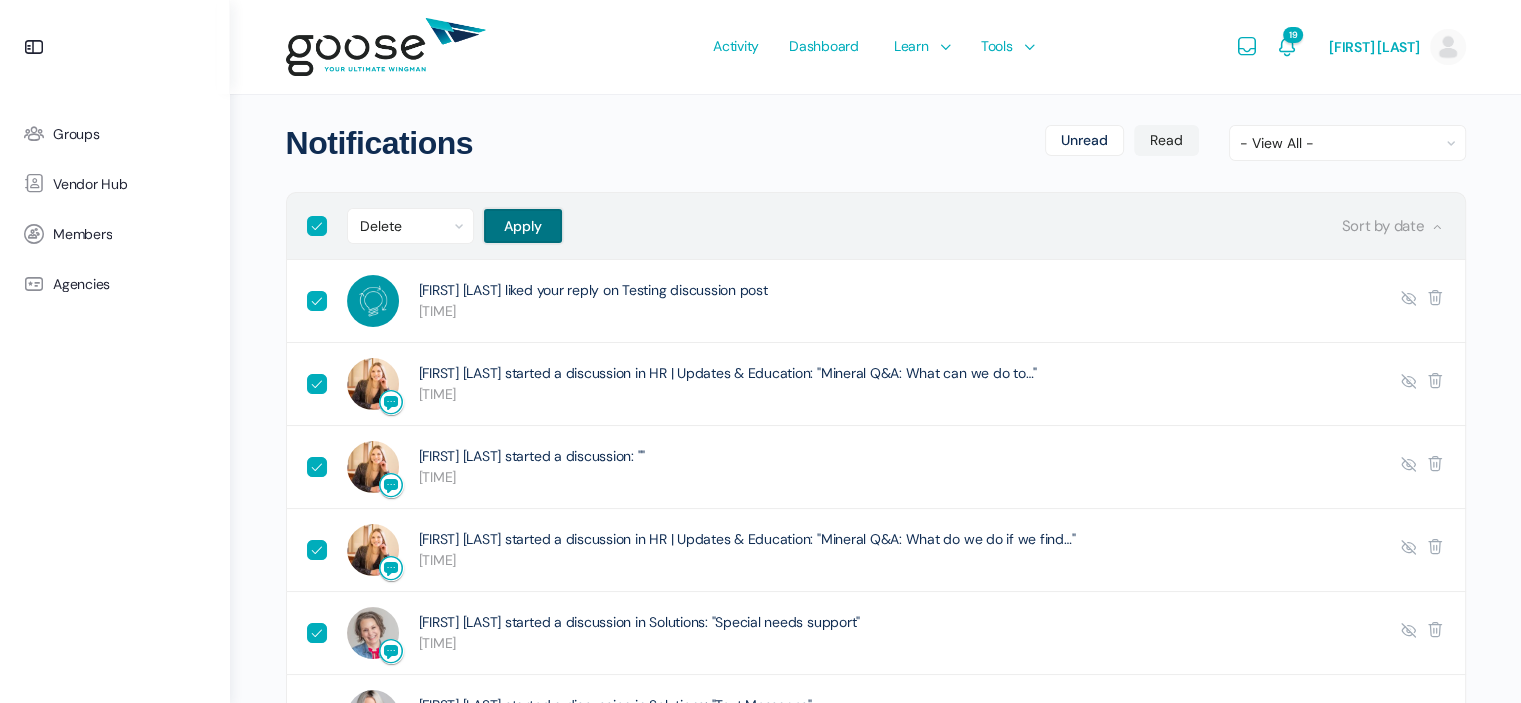 click on "Apply" at bounding box center (523, 226) 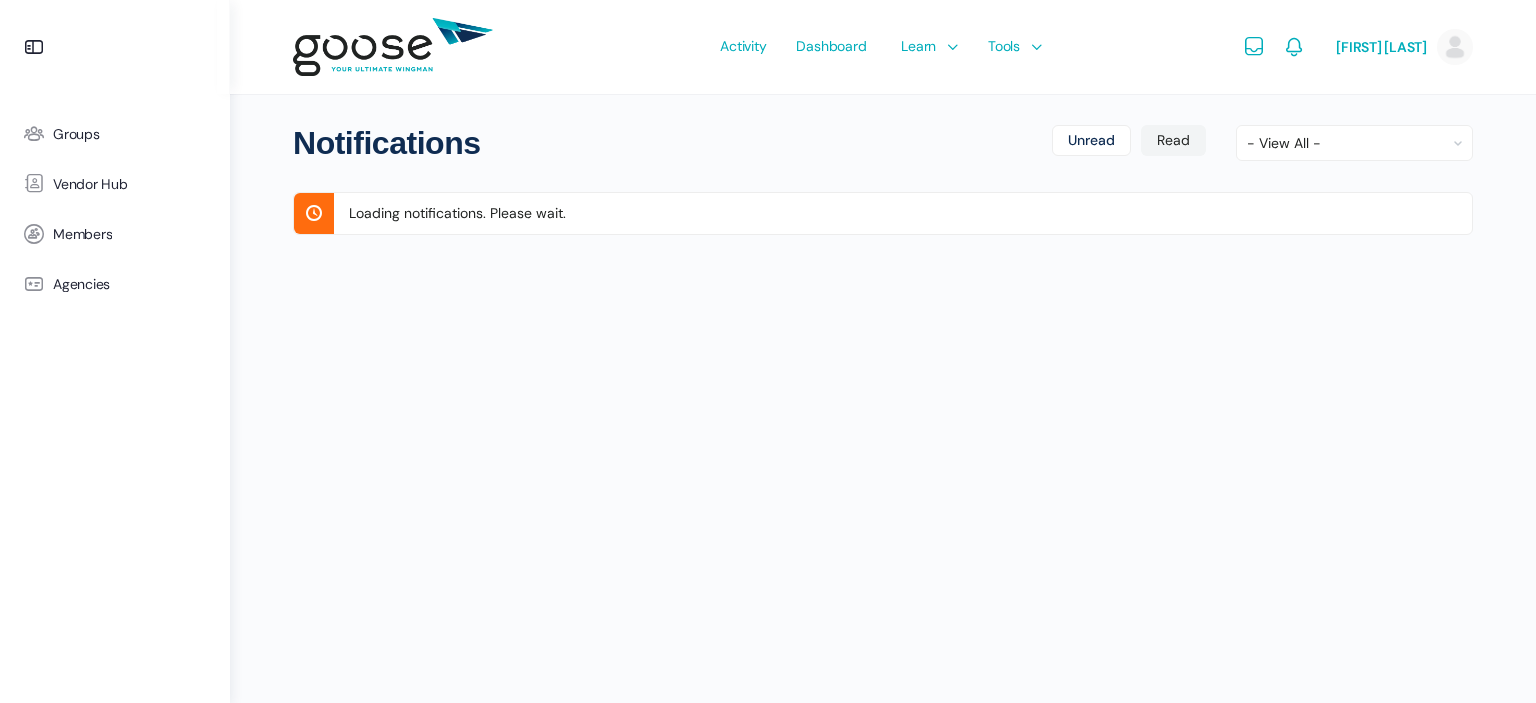 scroll, scrollTop: 0, scrollLeft: 0, axis: both 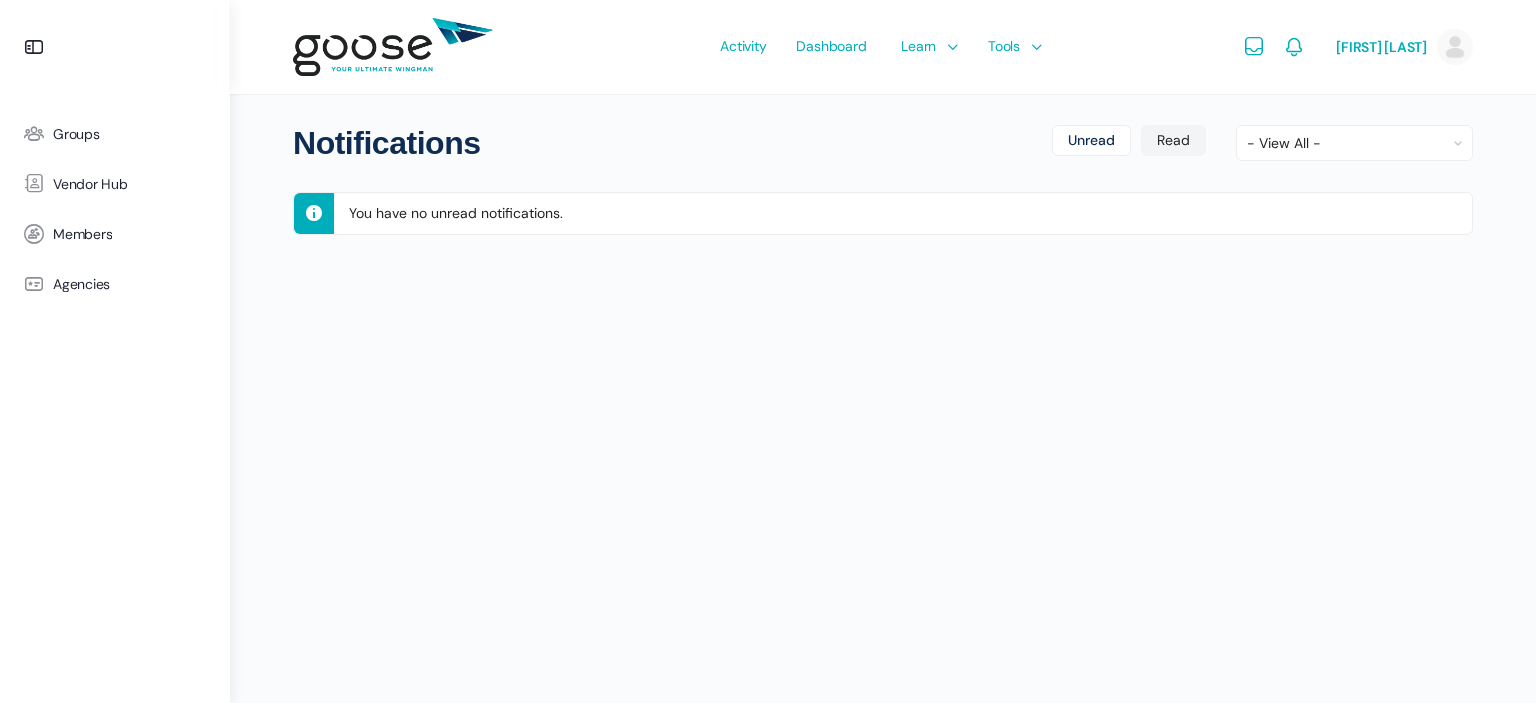 click at bounding box center (393, 47) 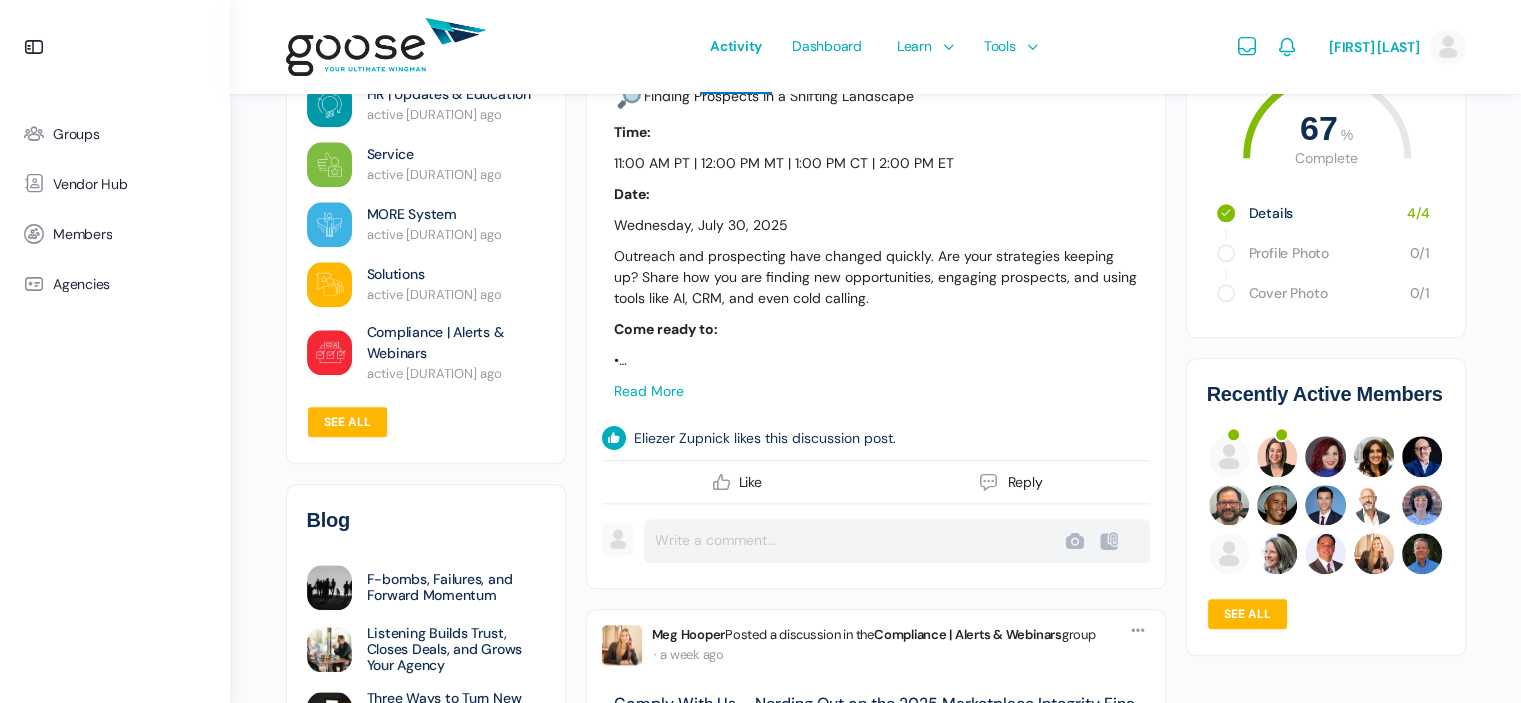 scroll, scrollTop: 1900, scrollLeft: 0, axis: vertical 